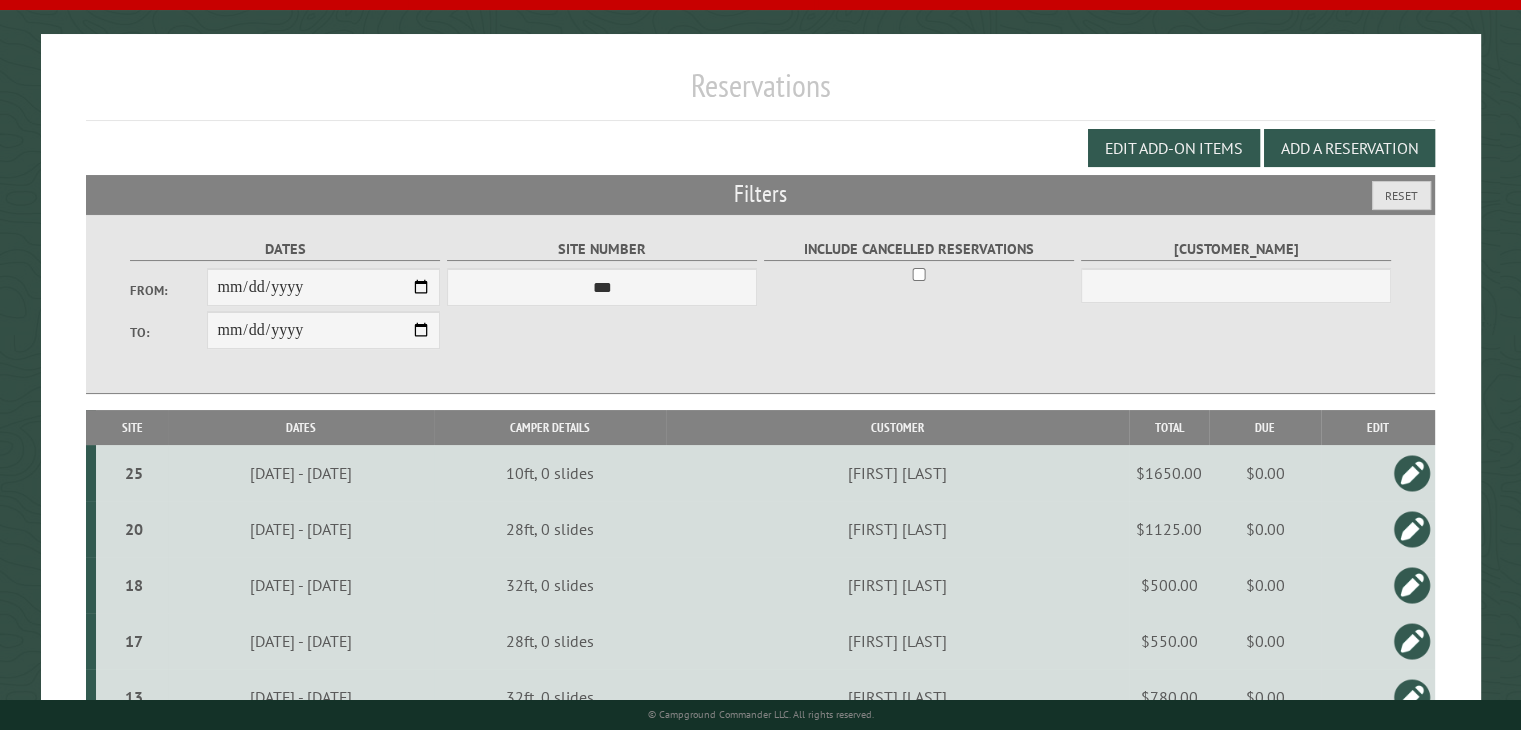 scroll, scrollTop: 0, scrollLeft: 0, axis: both 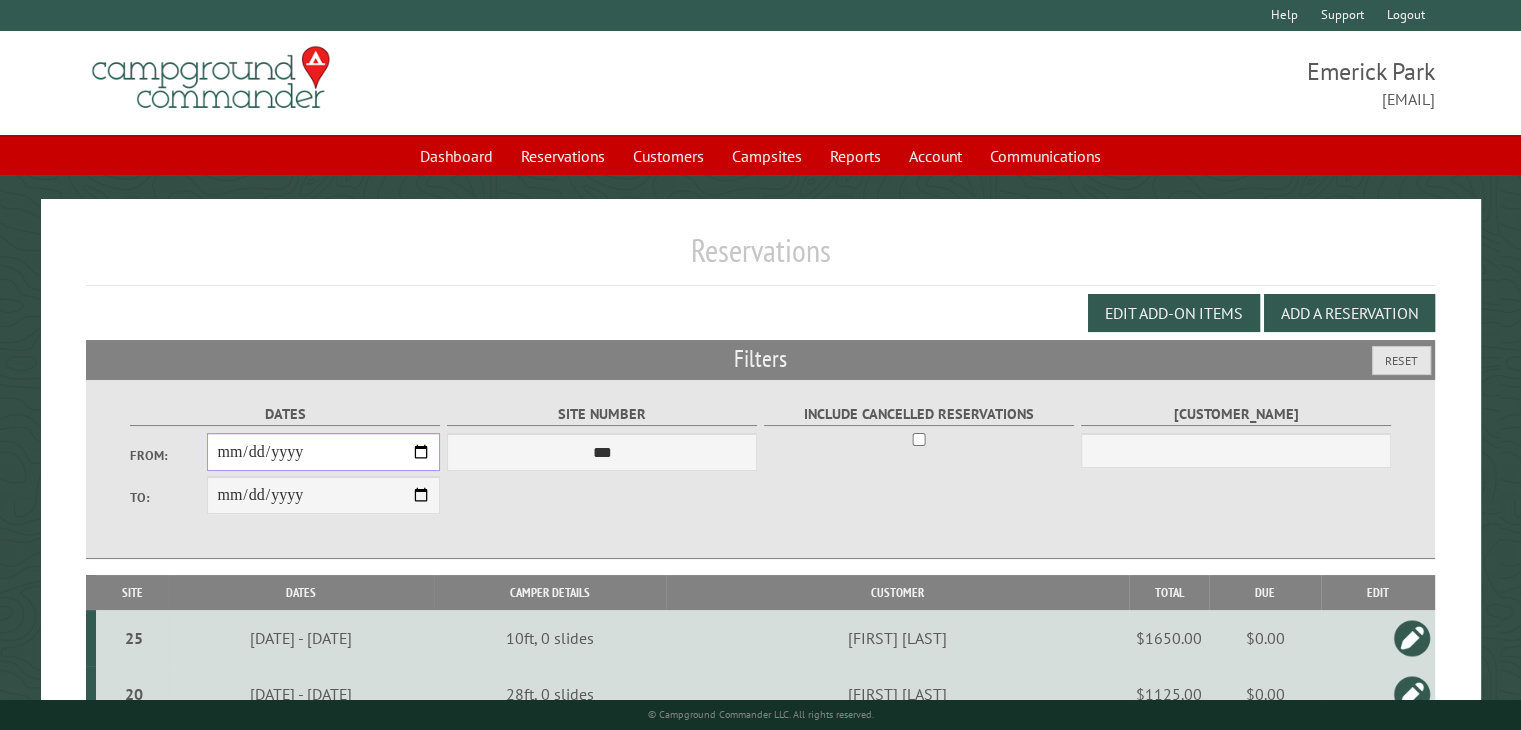 click on "**********" at bounding box center (323, 452) 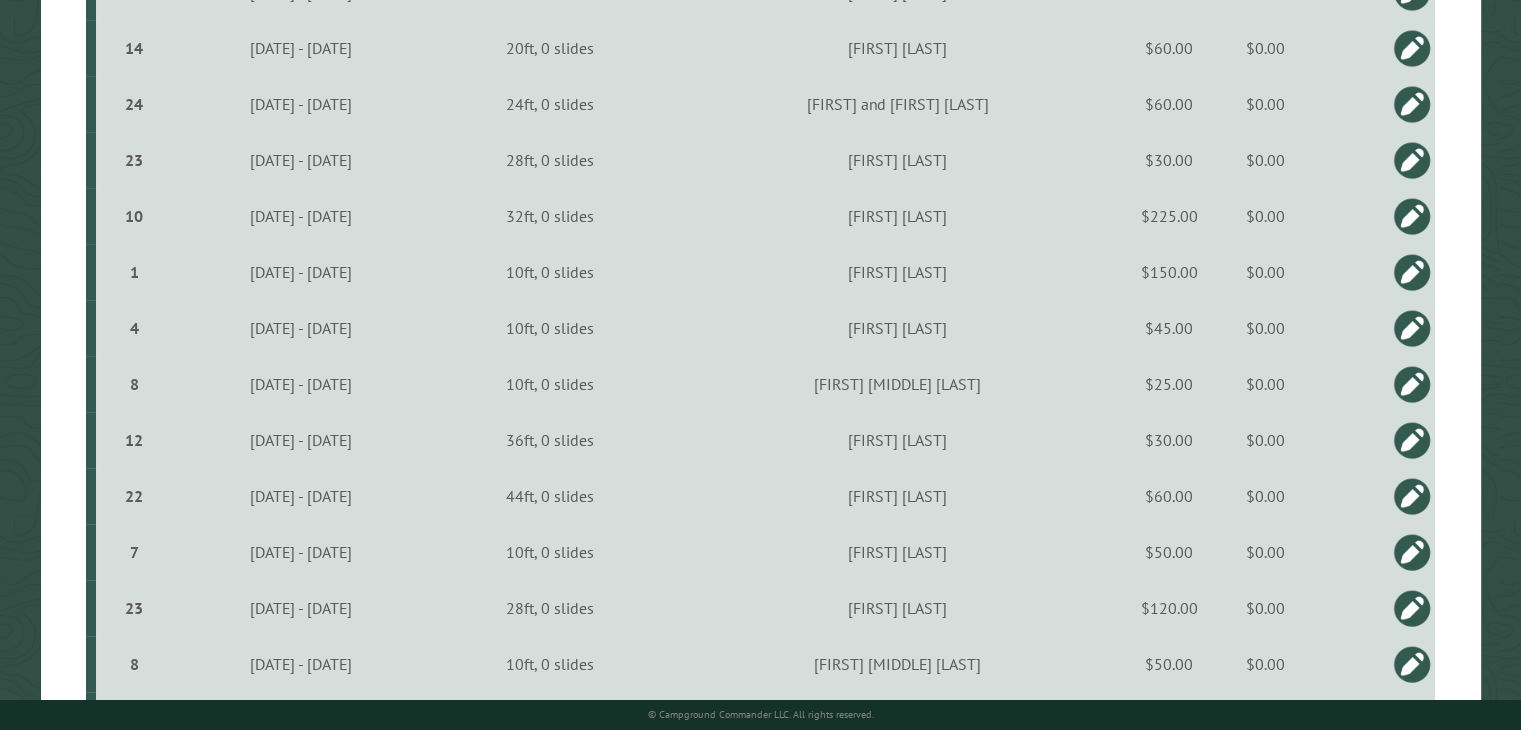 scroll, scrollTop: 1000, scrollLeft: 0, axis: vertical 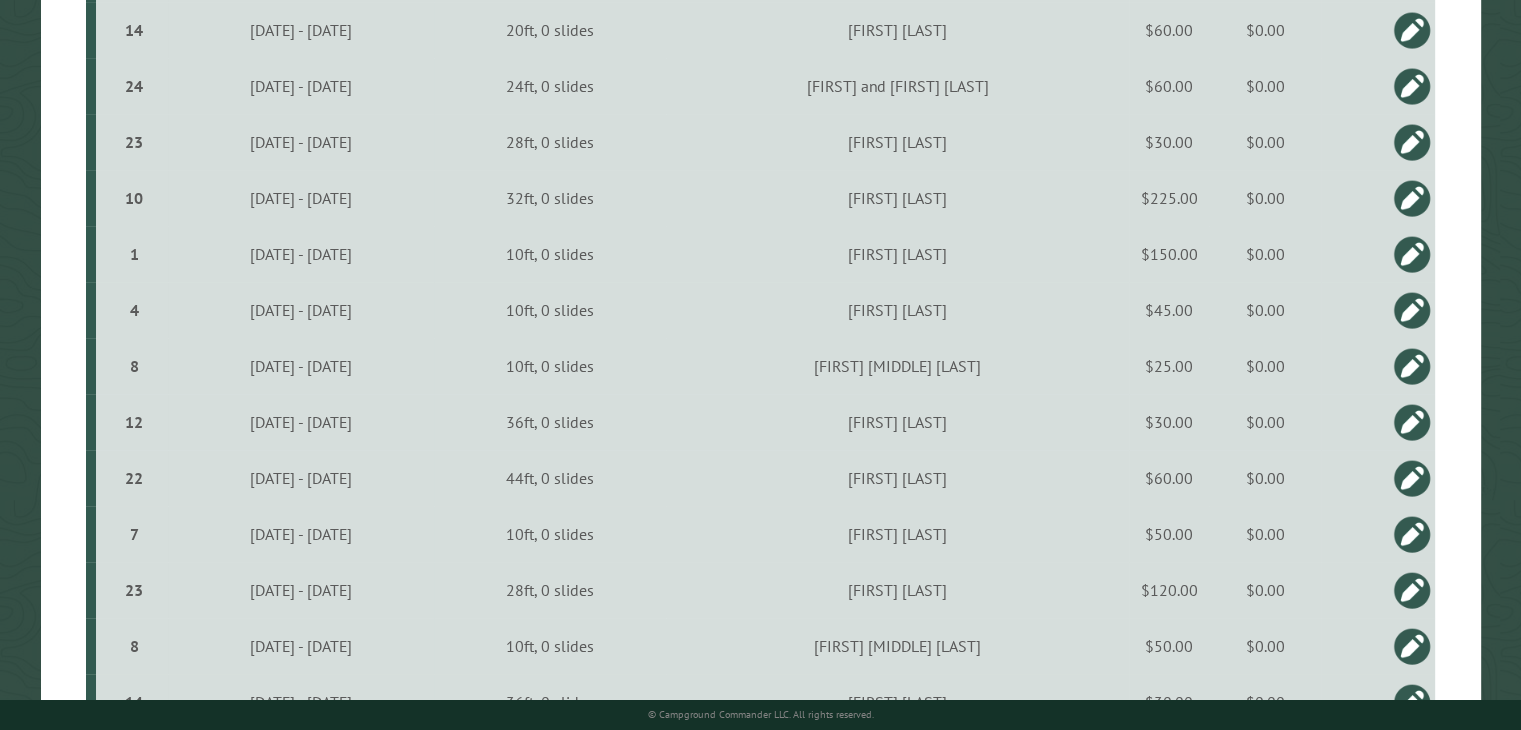 click at bounding box center (1412, 478) 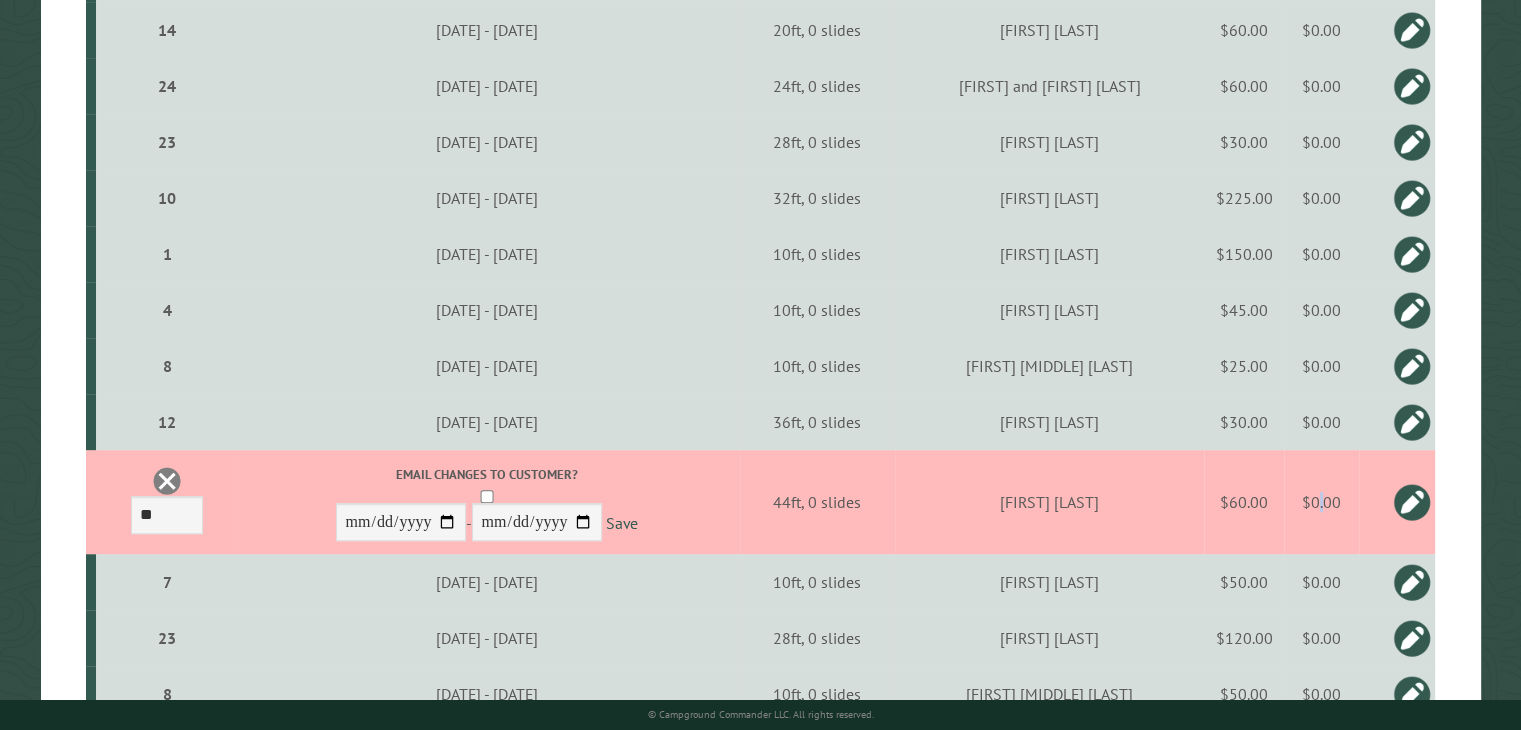 click on "$0.00" at bounding box center (1321, 502) 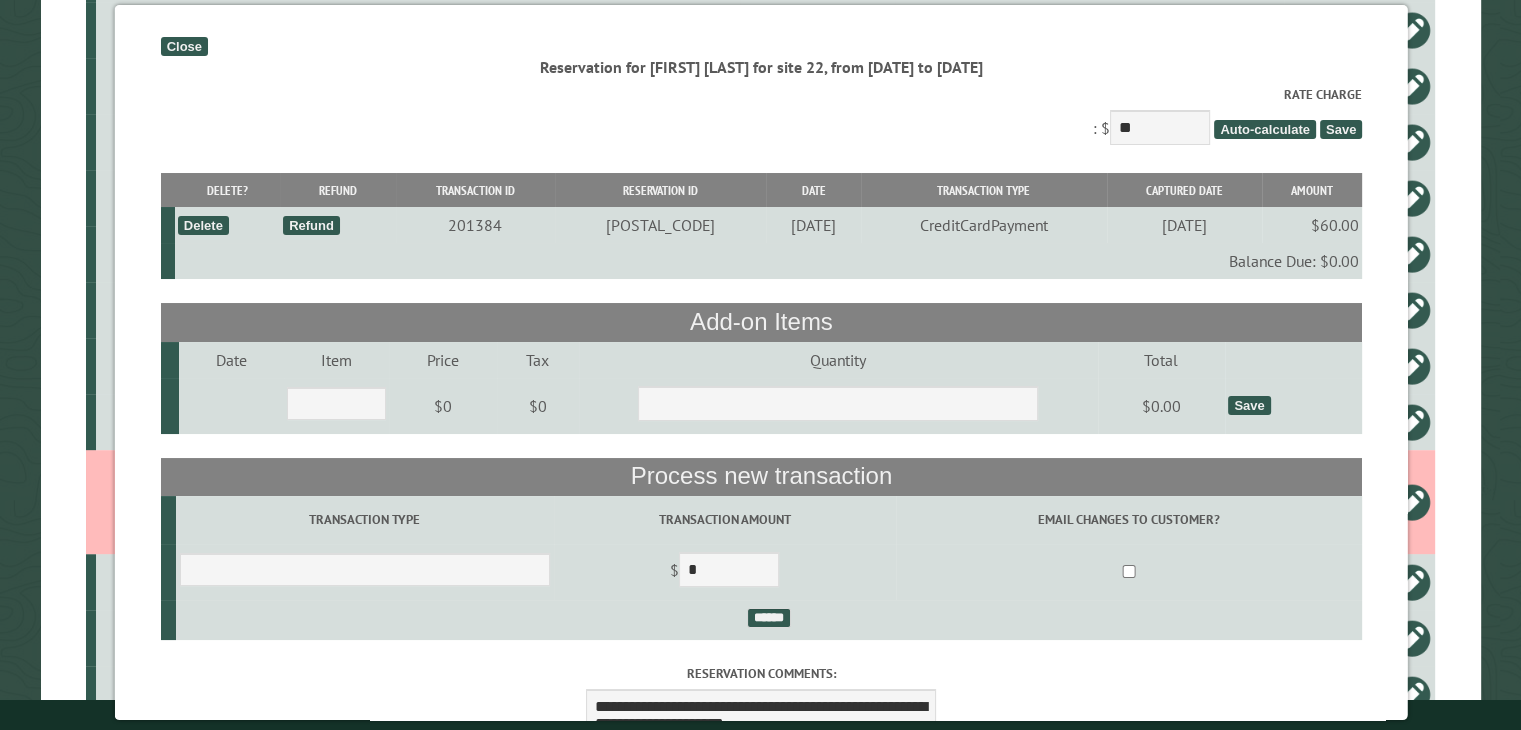 click on "Refund" at bounding box center [310, 225] 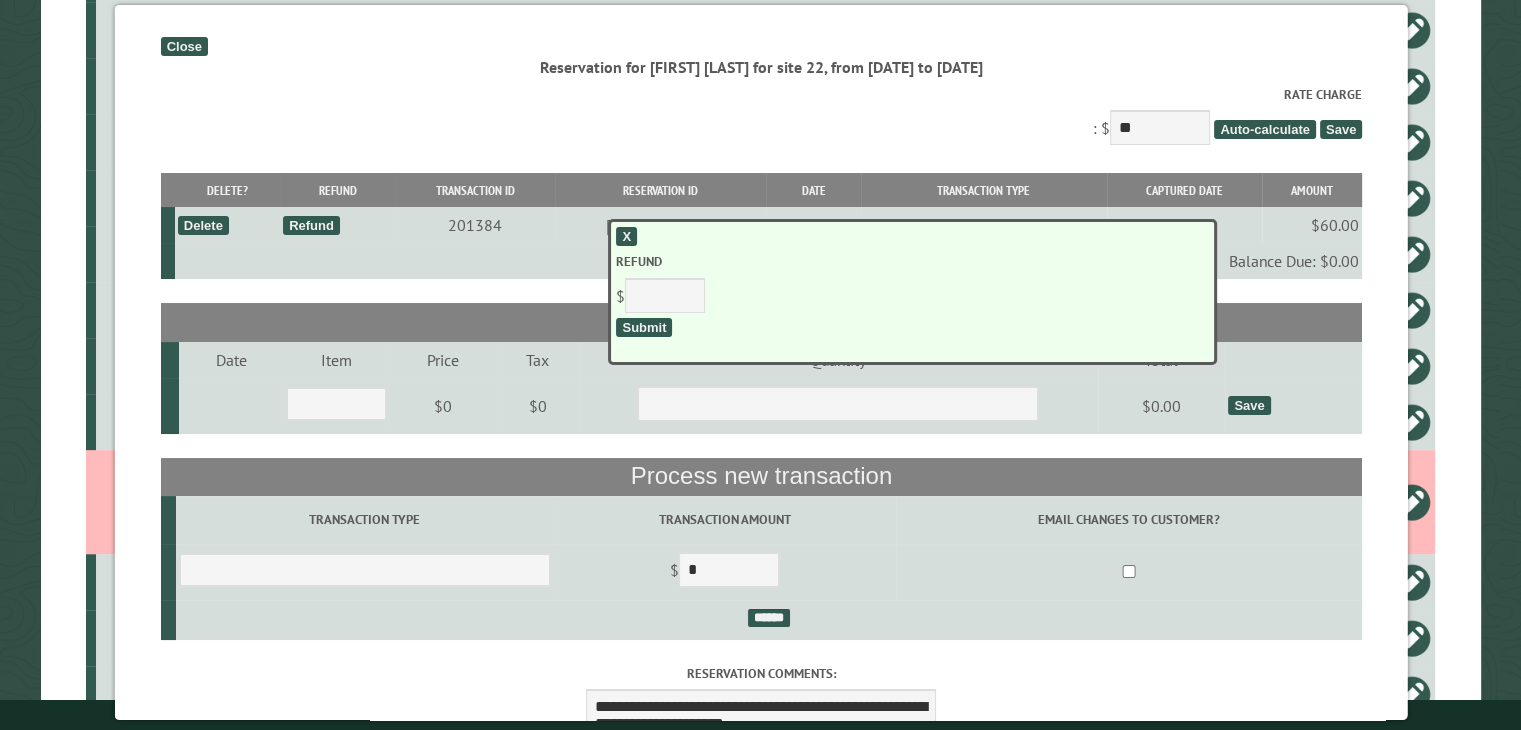 click on "Submit" at bounding box center [644, 327] 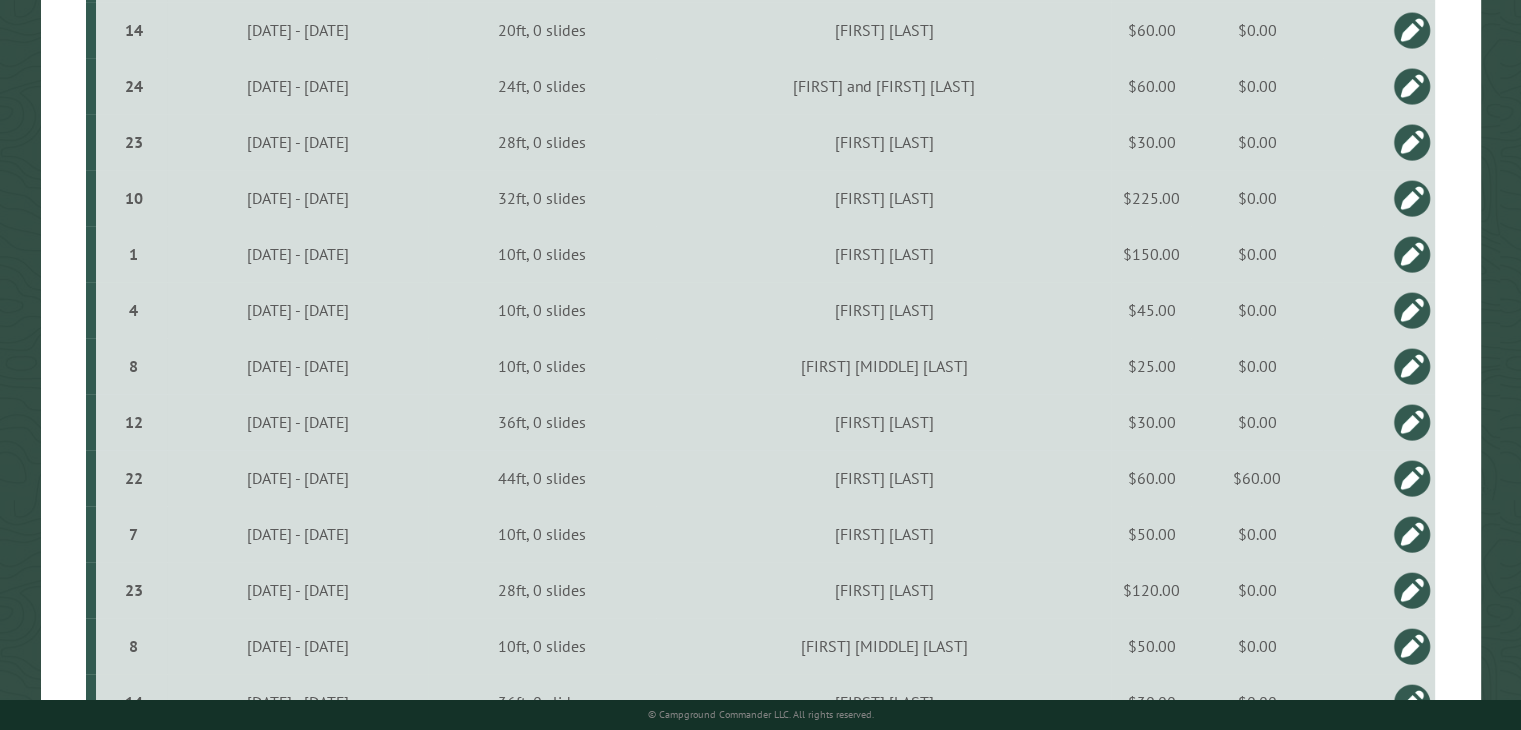 click at bounding box center [1412, 478] 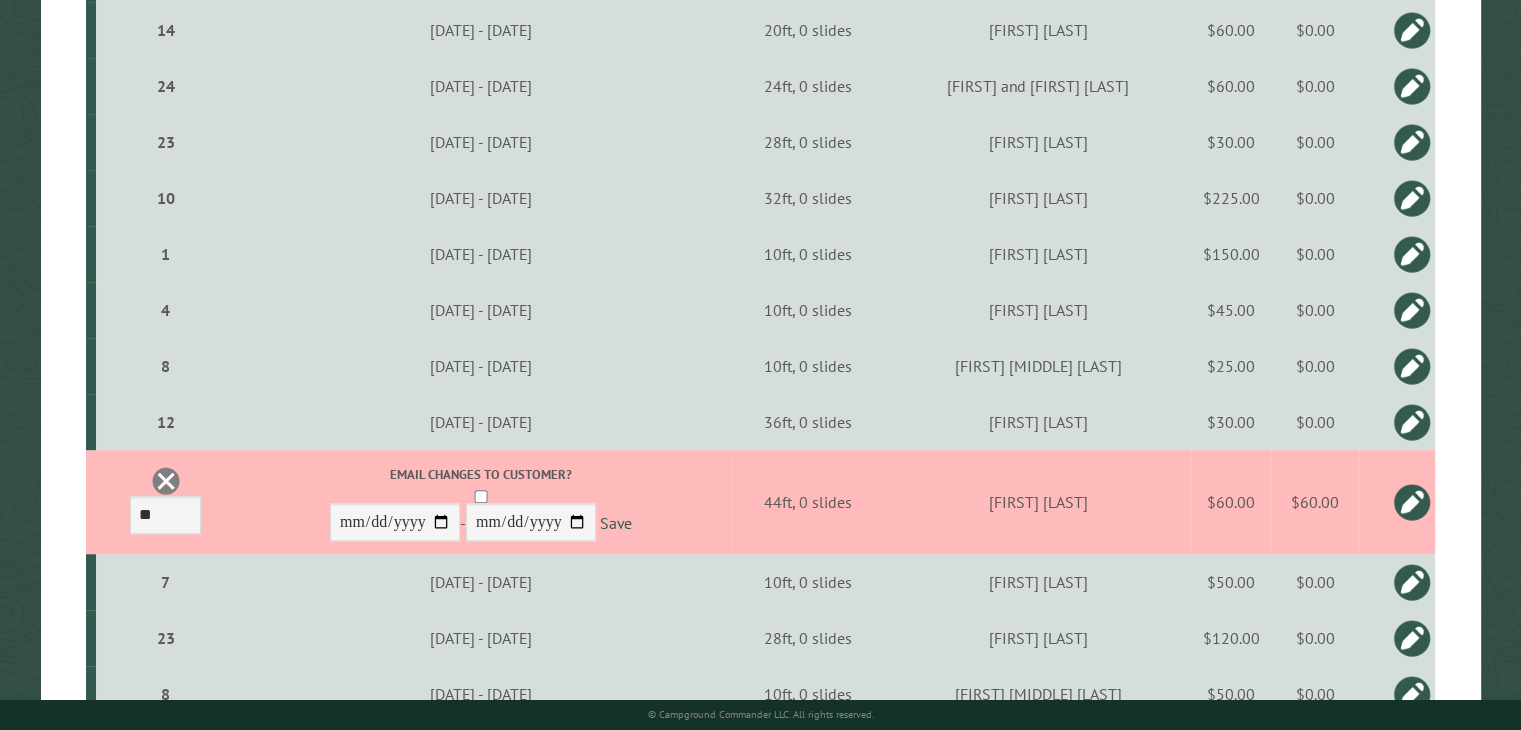 click at bounding box center (166, 481) 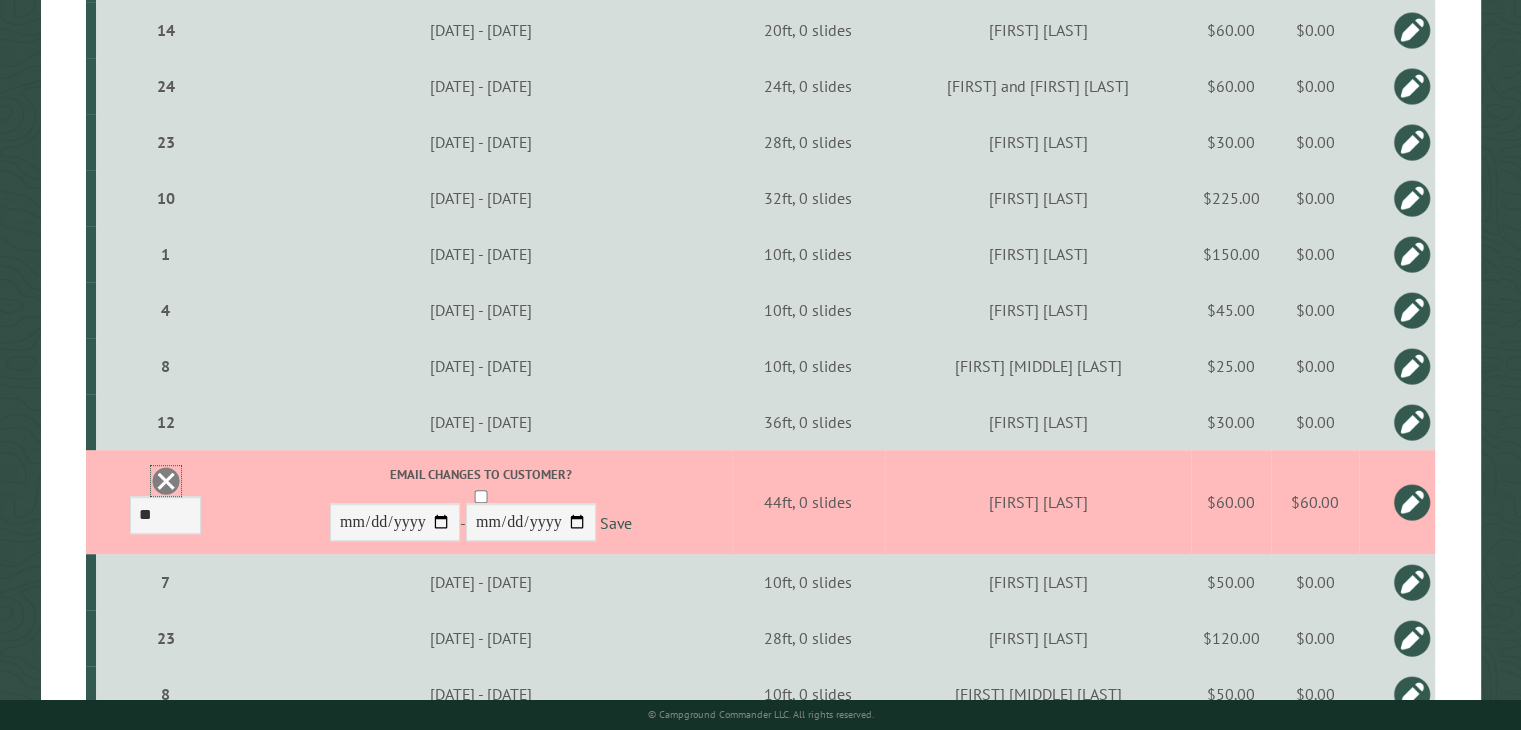 scroll, scrollTop: 0, scrollLeft: 0, axis: both 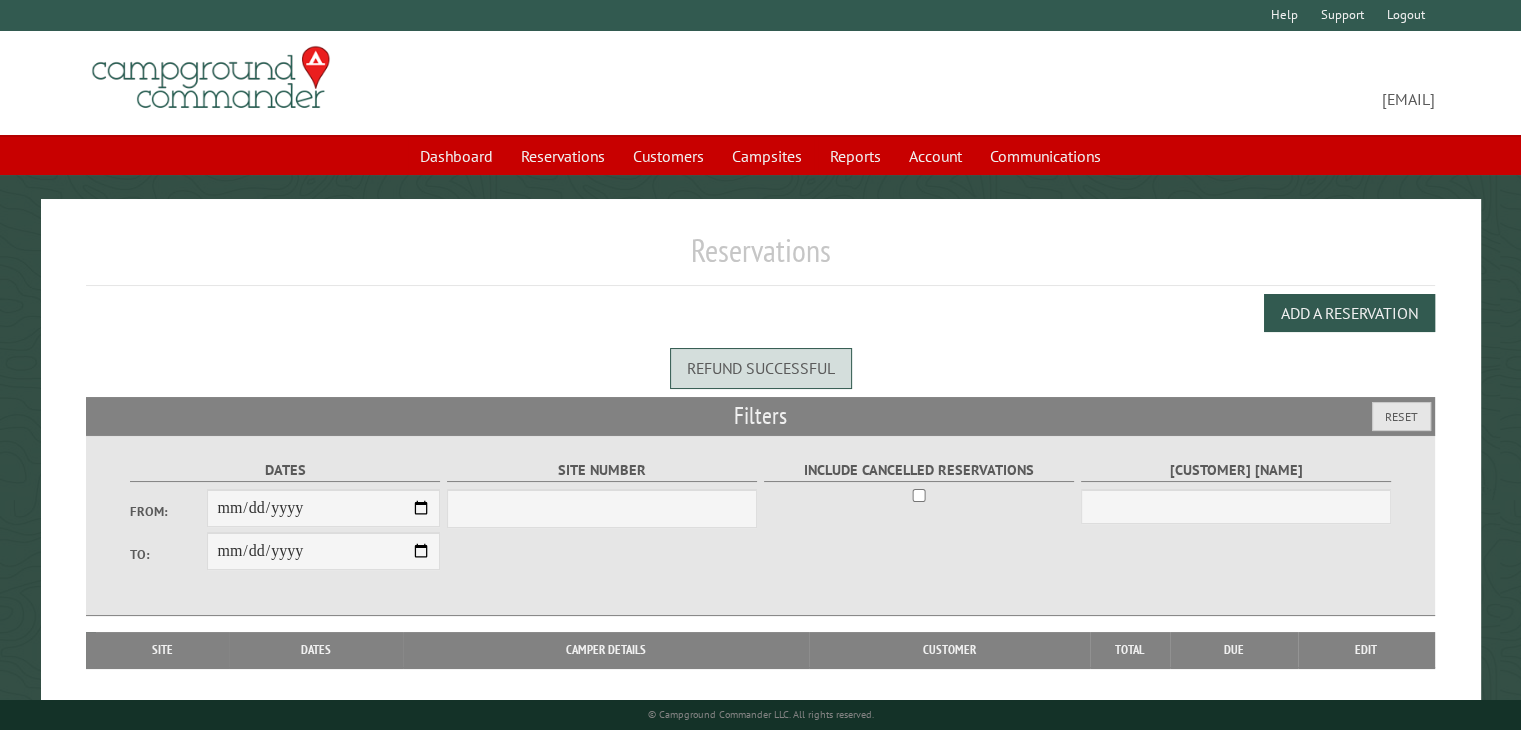 select on "***" 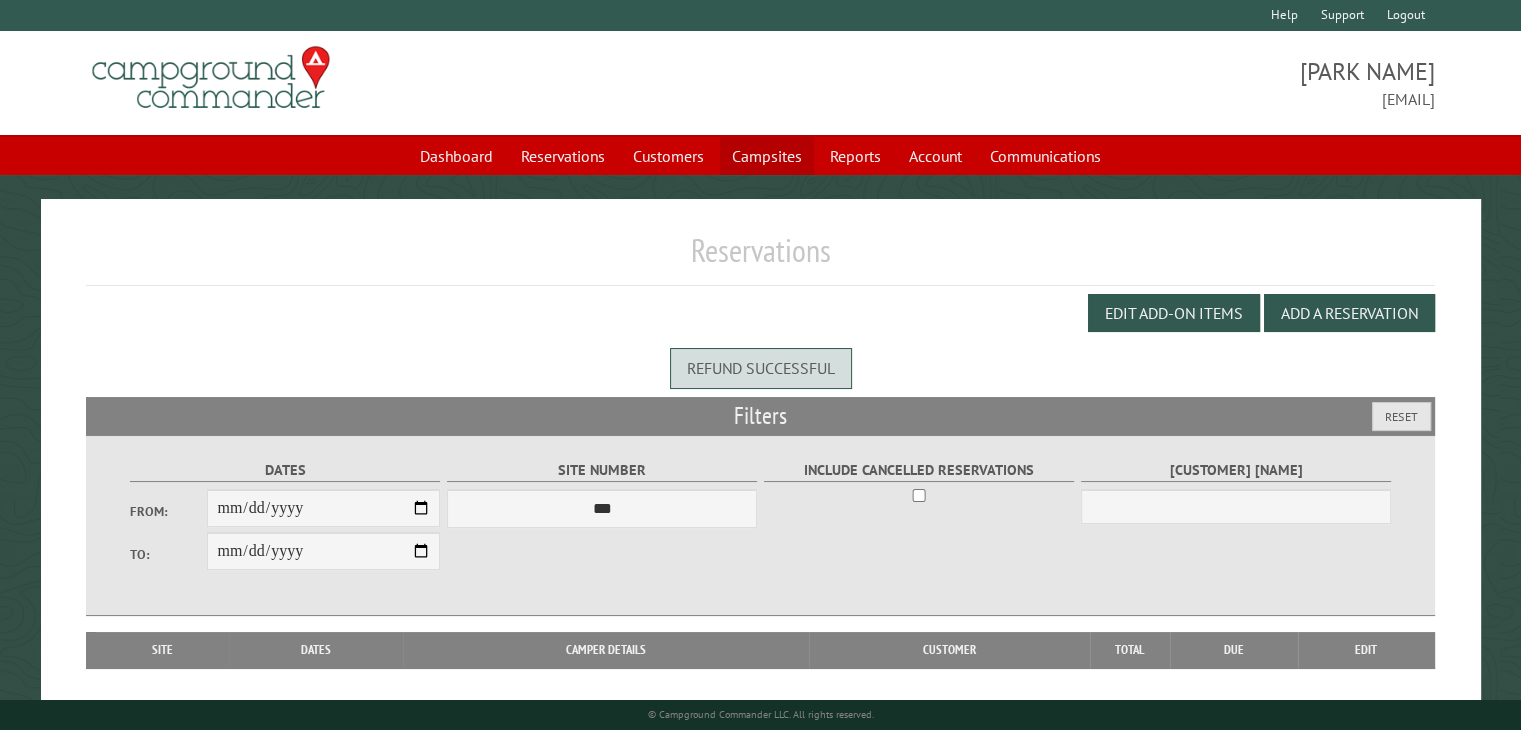 click on "Campsites" at bounding box center (767, 156) 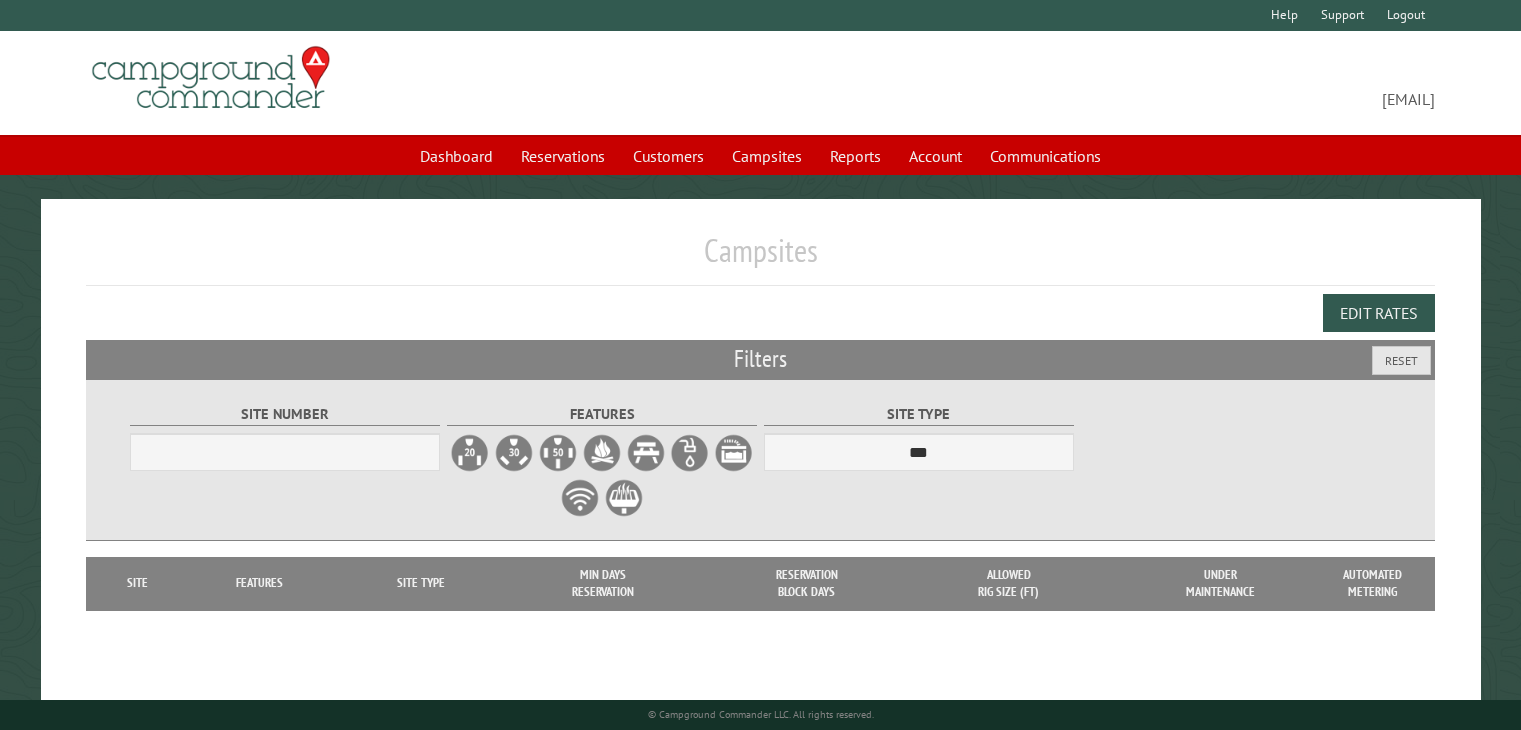 scroll, scrollTop: 0, scrollLeft: 0, axis: both 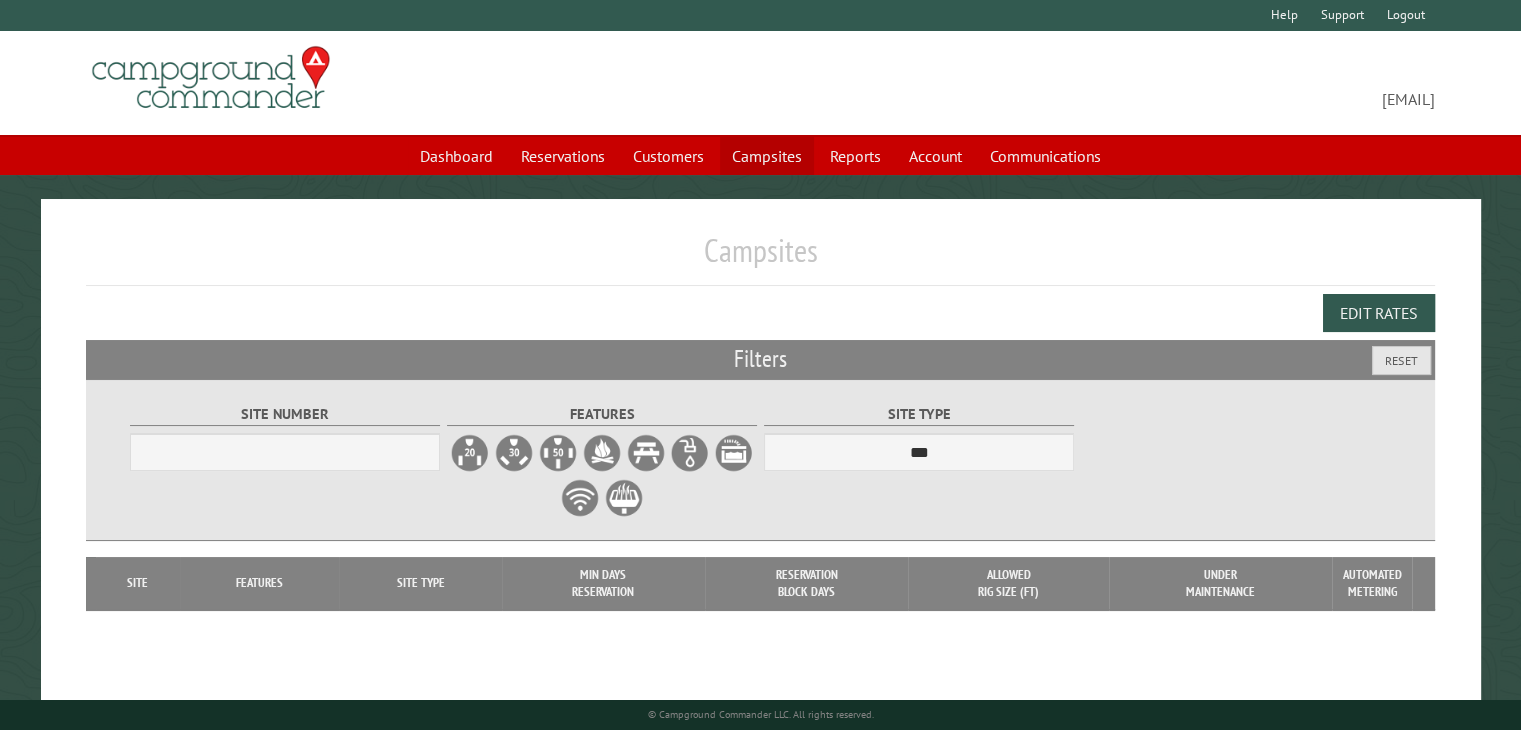 select on "***" 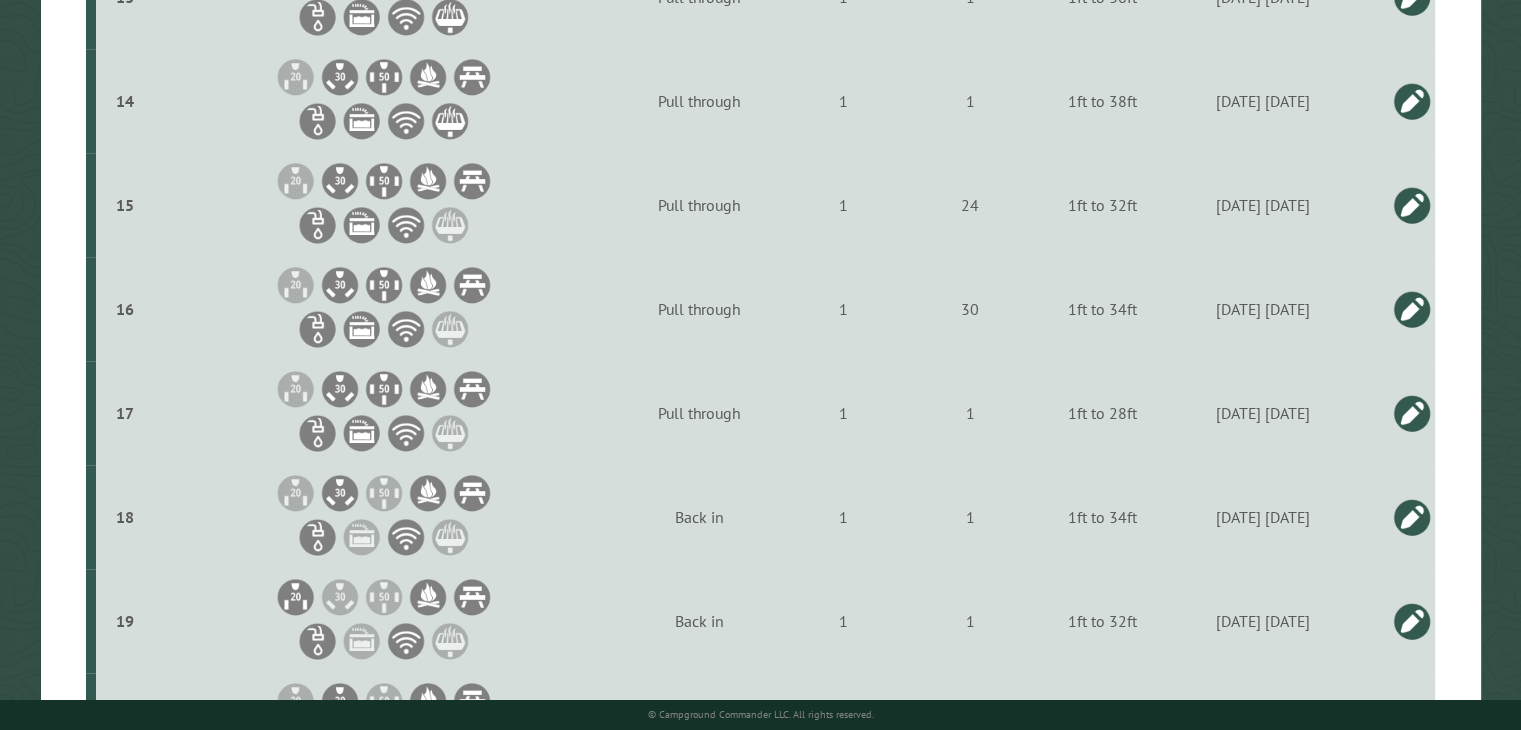 scroll, scrollTop: 2000, scrollLeft: 0, axis: vertical 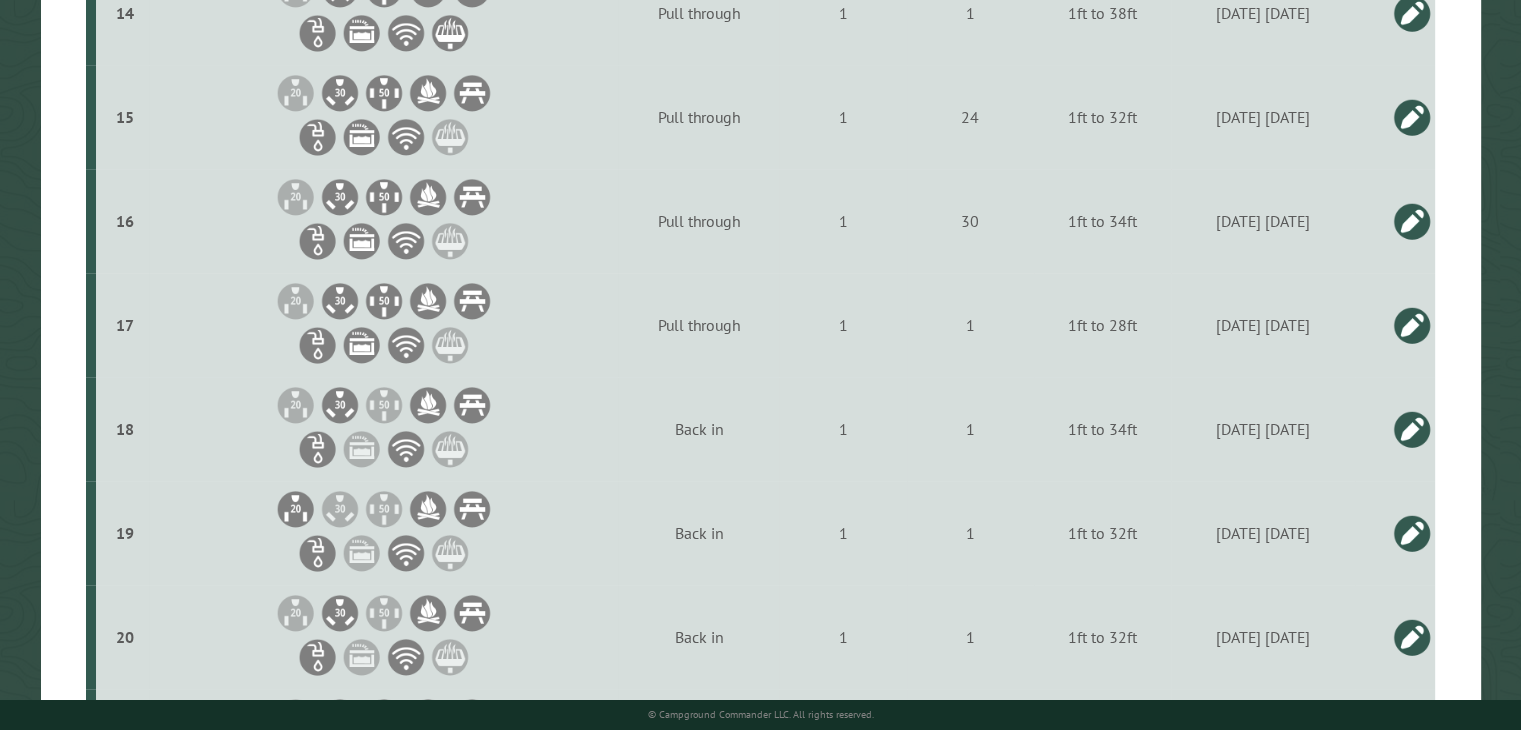 click at bounding box center [1412, 429] 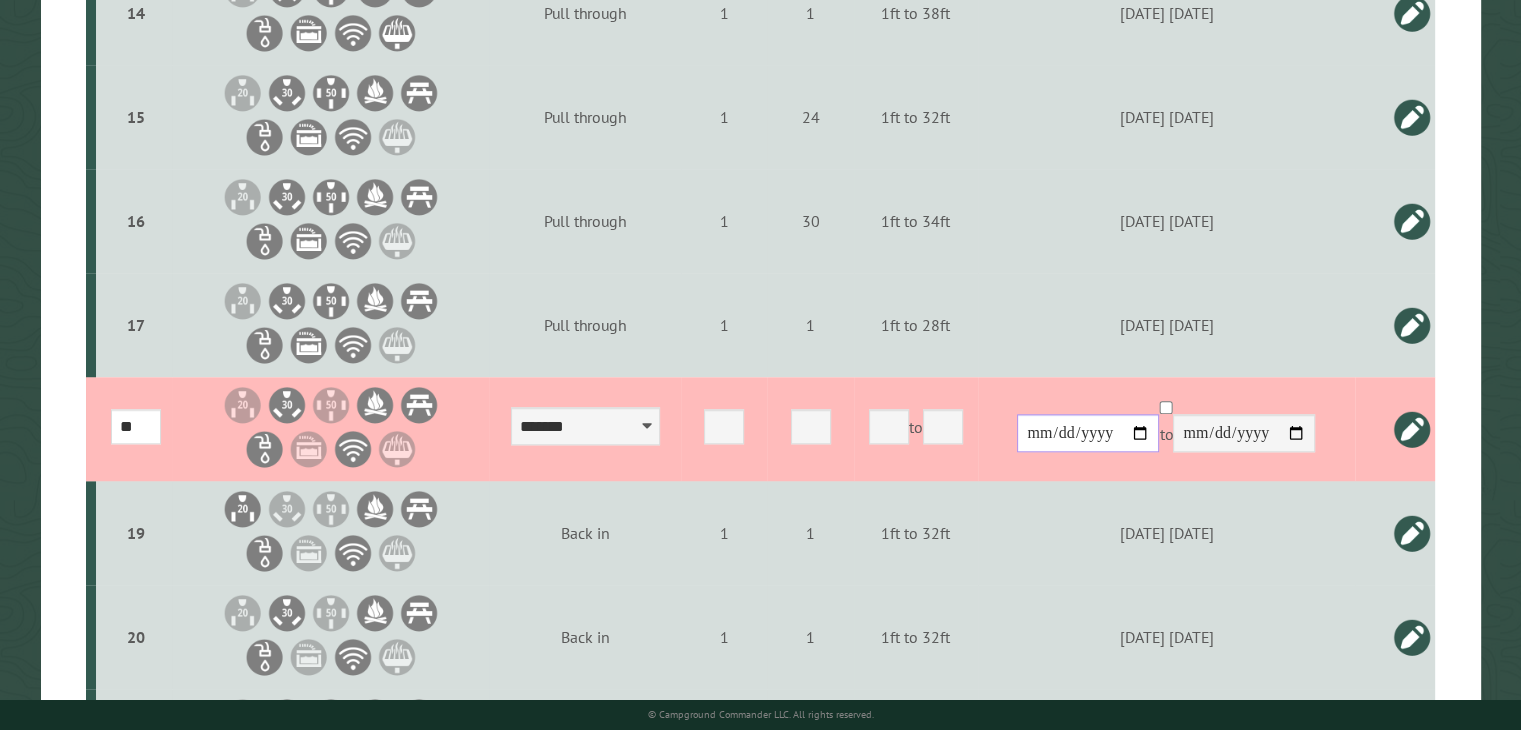 click on "**********" at bounding box center (1088, 433) 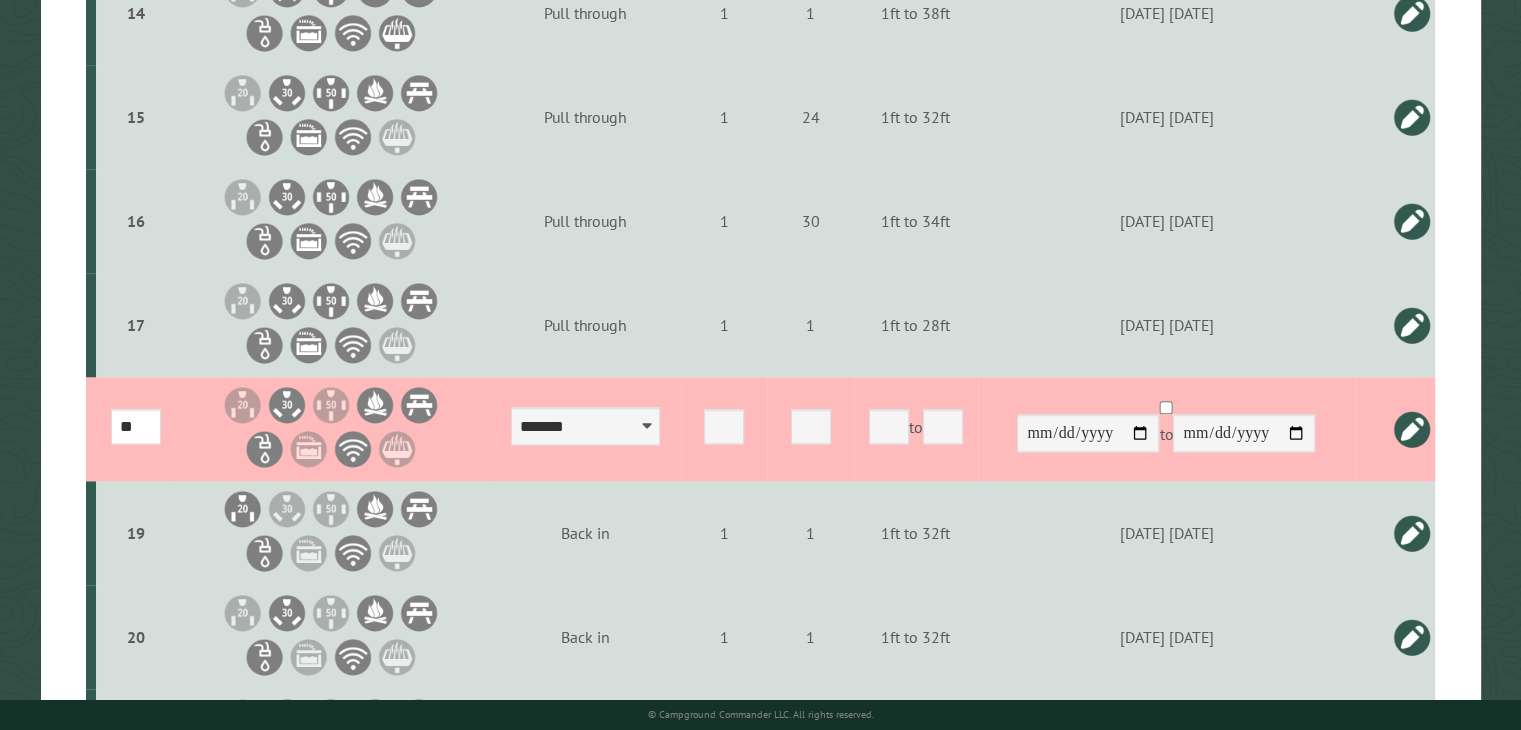 click at bounding box center (1412, 429) 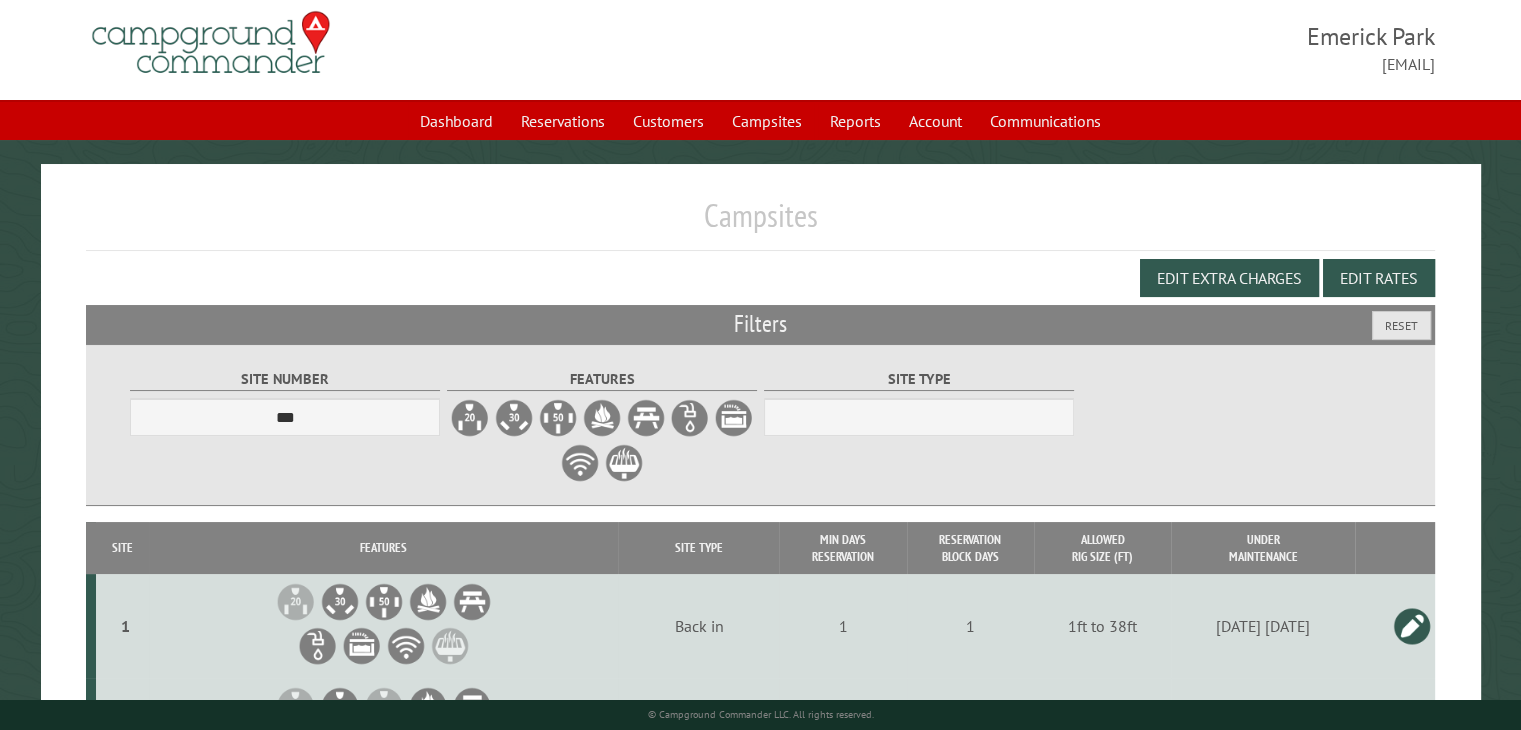 scroll, scrollTop: 0, scrollLeft: 0, axis: both 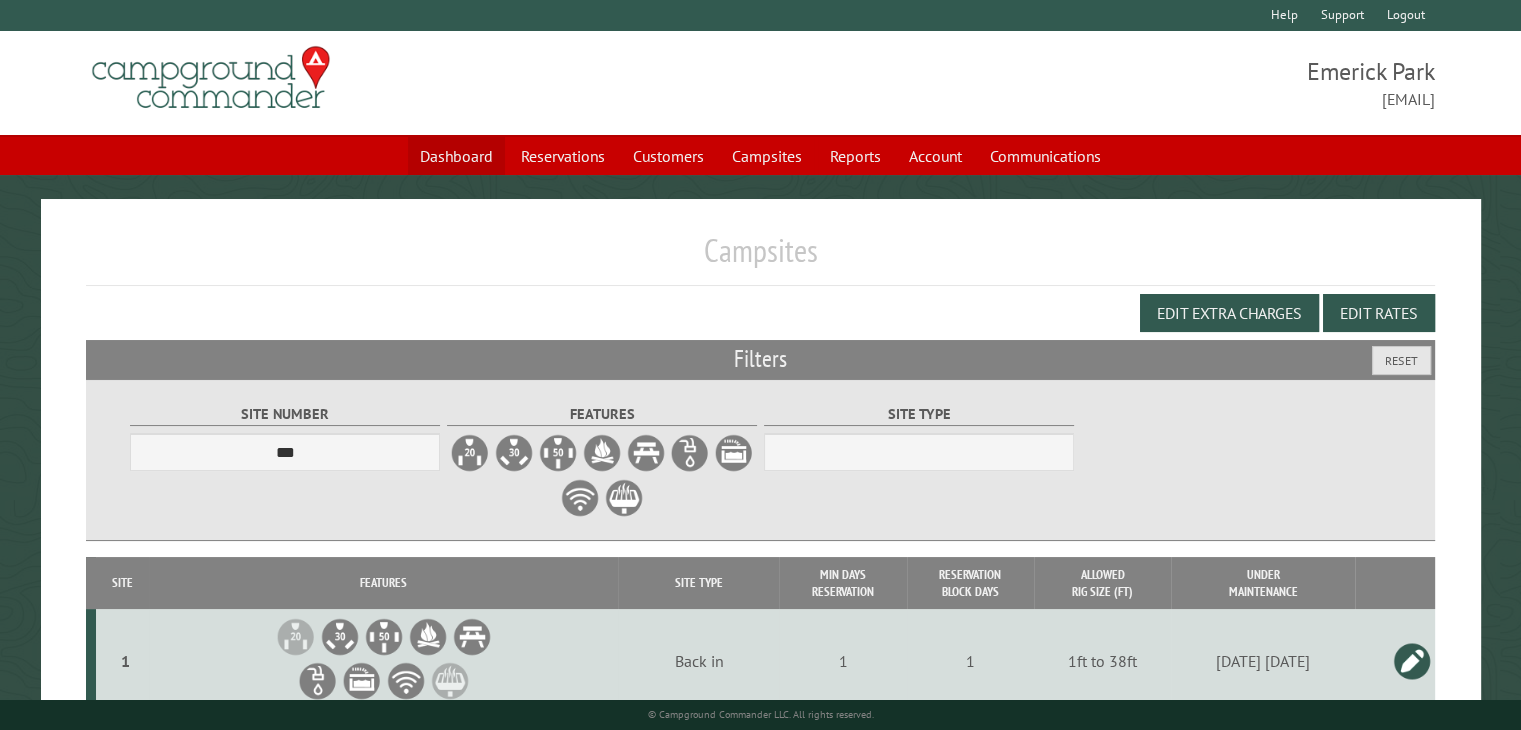 click on "Dashboard" at bounding box center (456, 156) 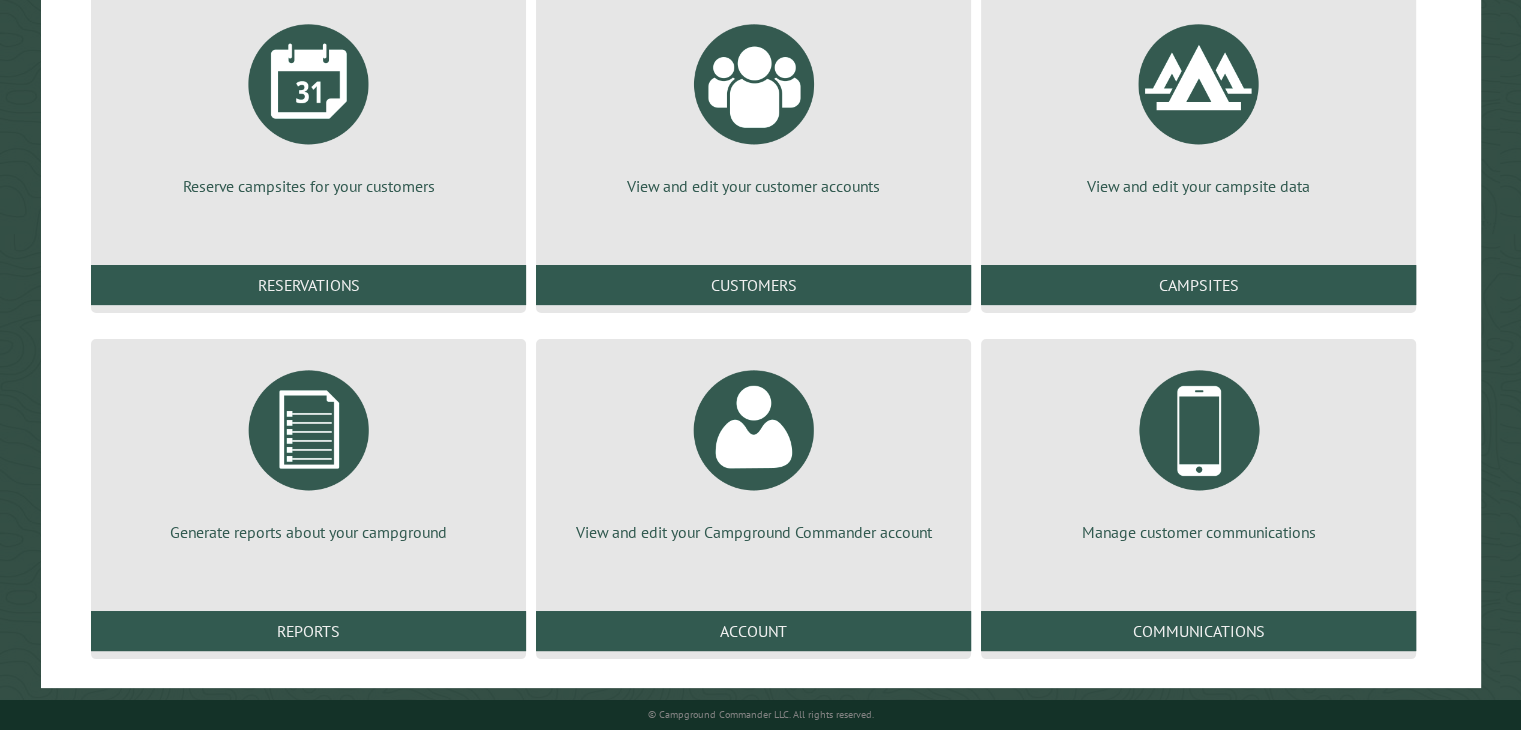 scroll, scrollTop: 272, scrollLeft: 0, axis: vertical 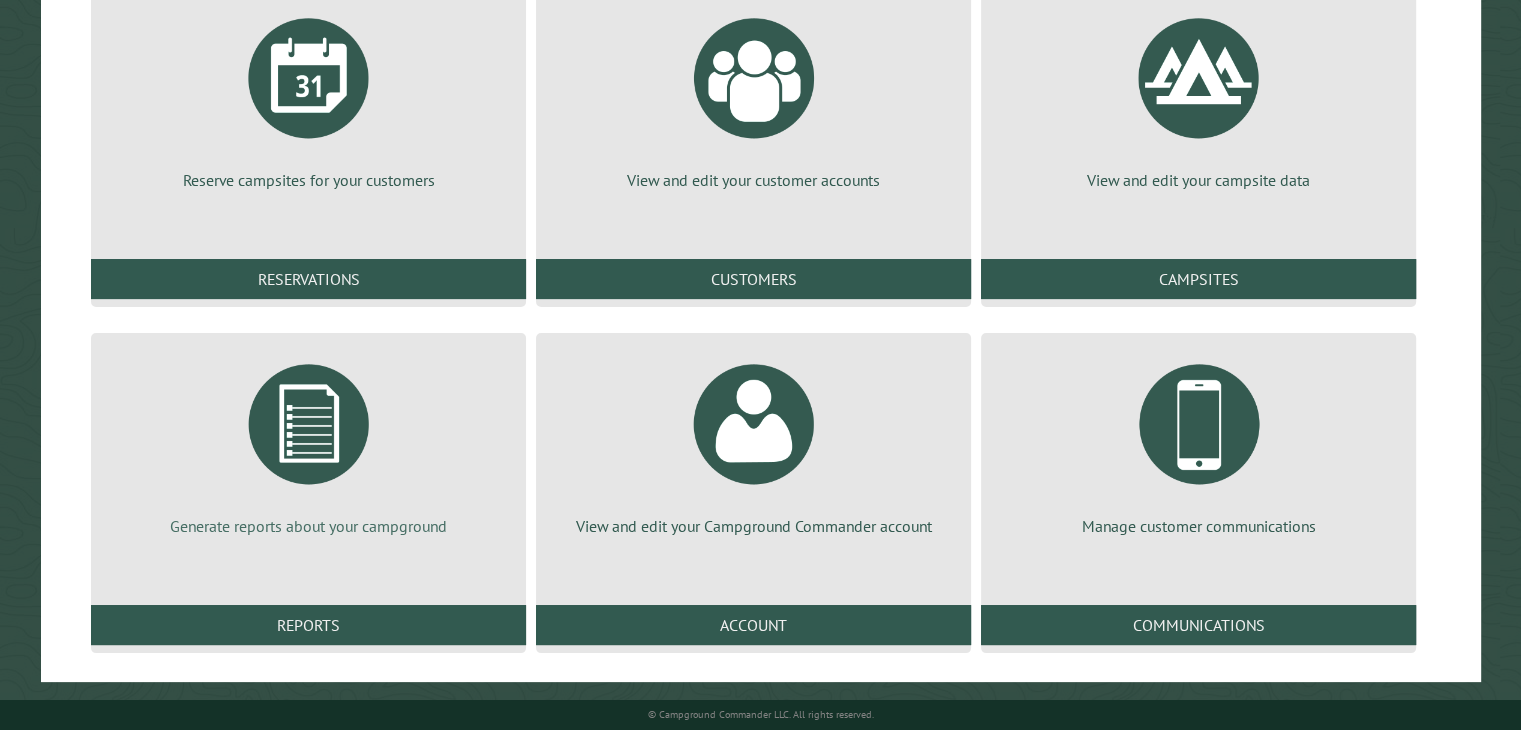 click at bounding box center [309, 424] 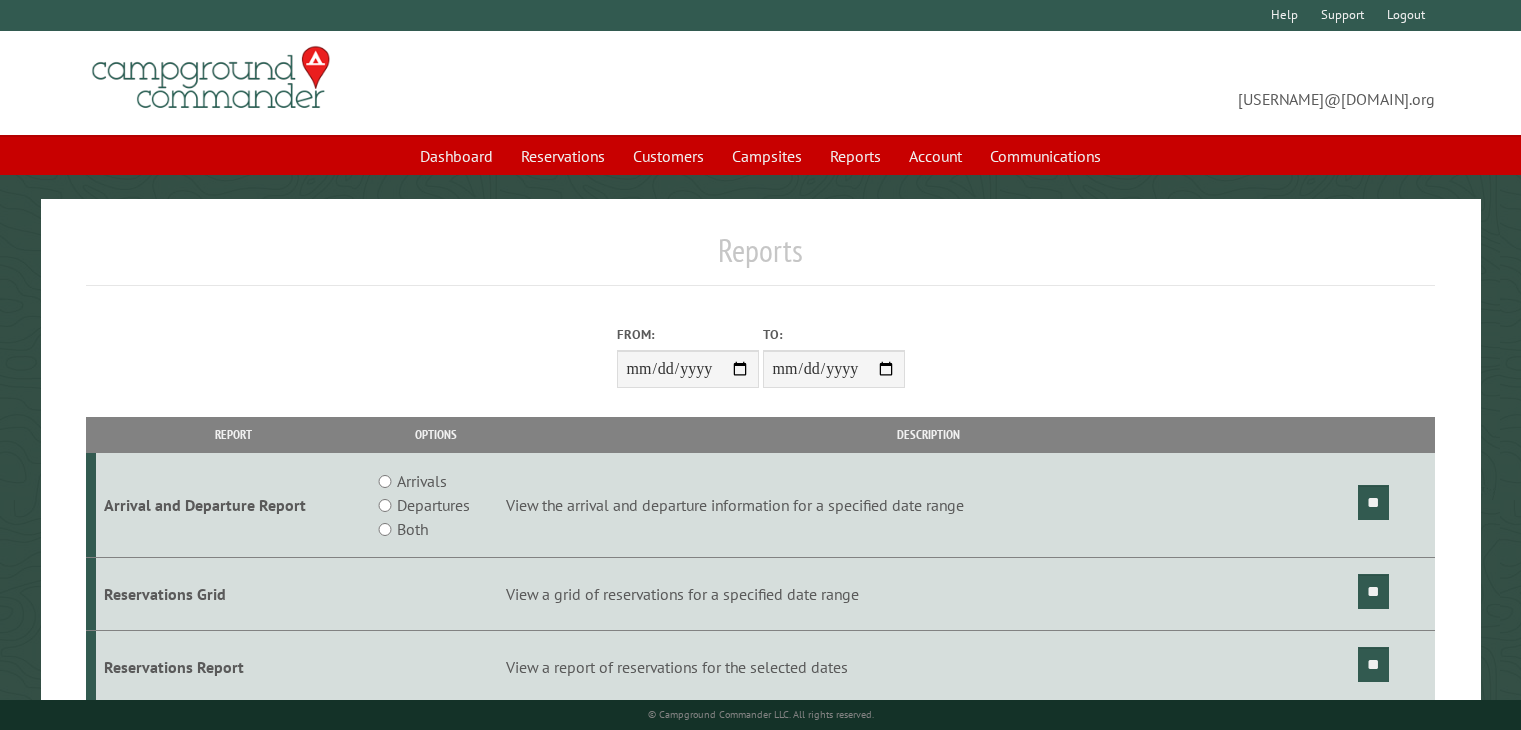 scroll, scrollTop: 0, scrollLeft: 0, axis: both 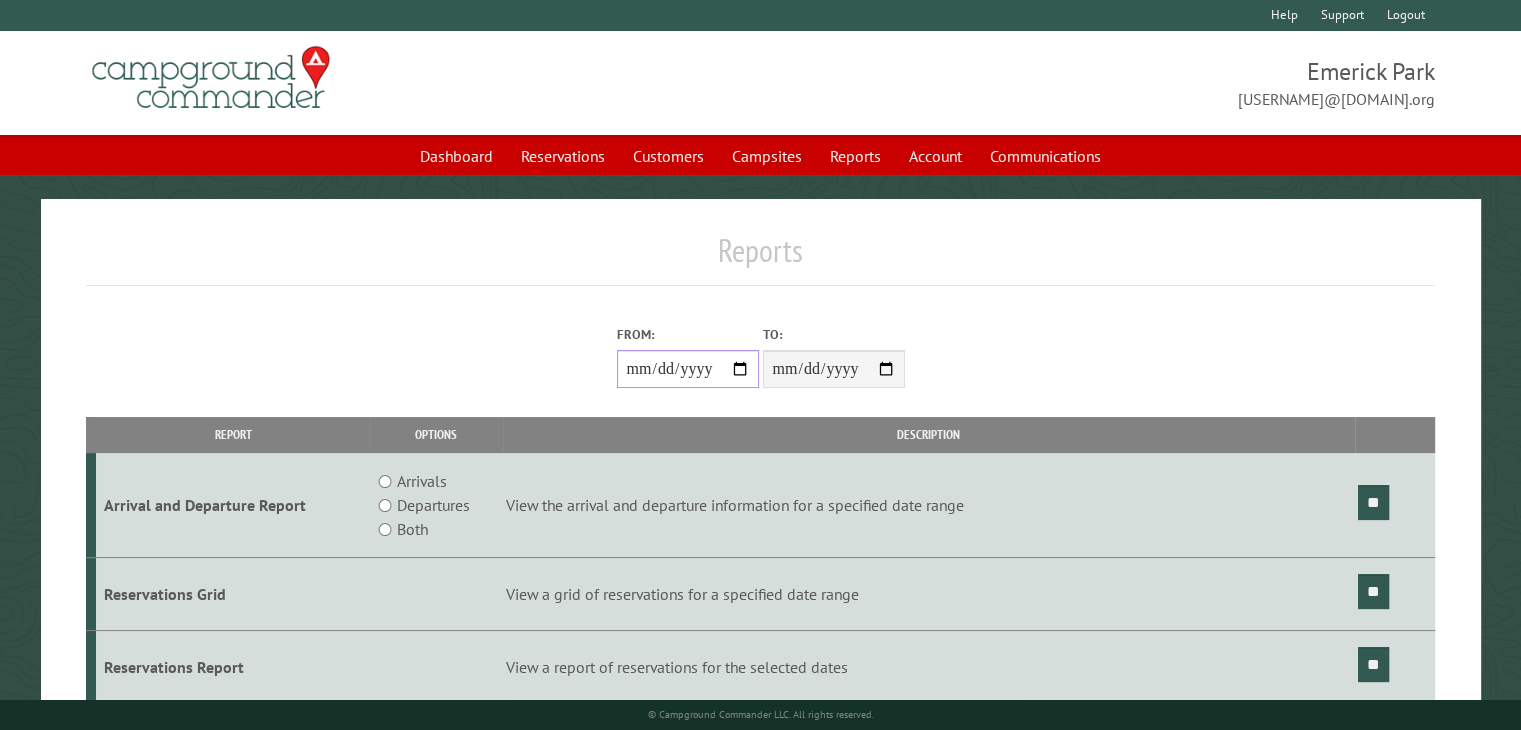 click on "From:" at bounding box center (688, 369) 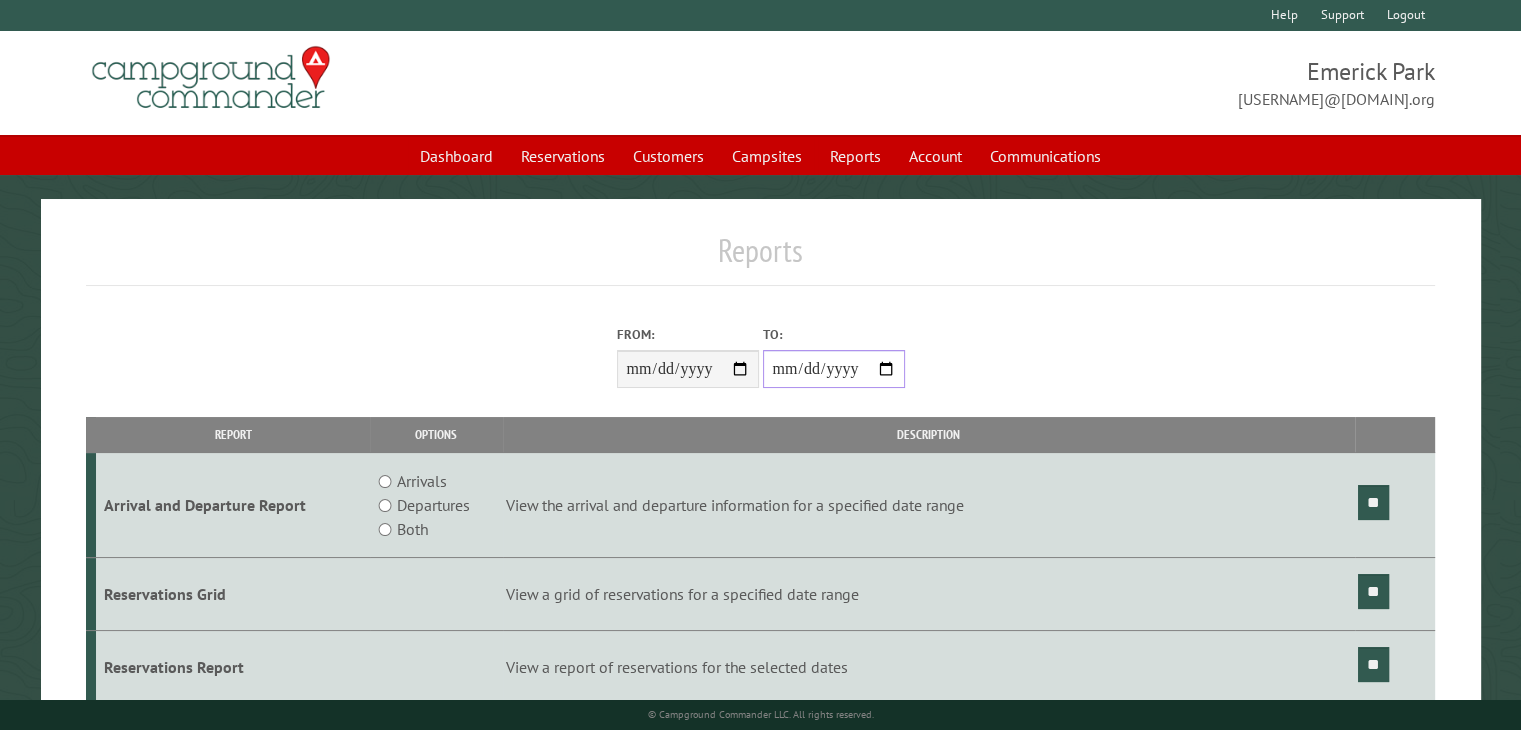 click on "**********" at bounding box center (834, 369) 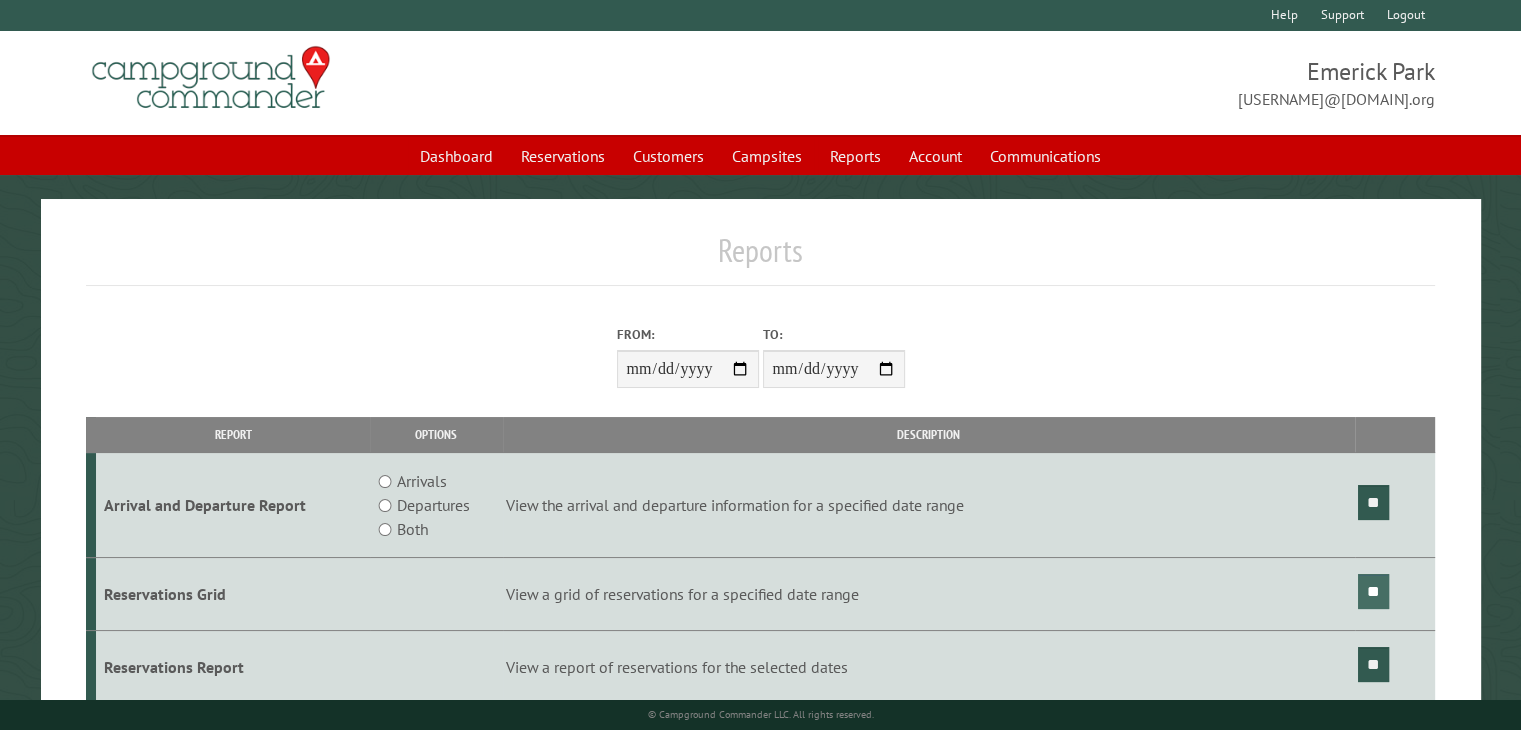 click on "**" at bounding box center [1373, 591] 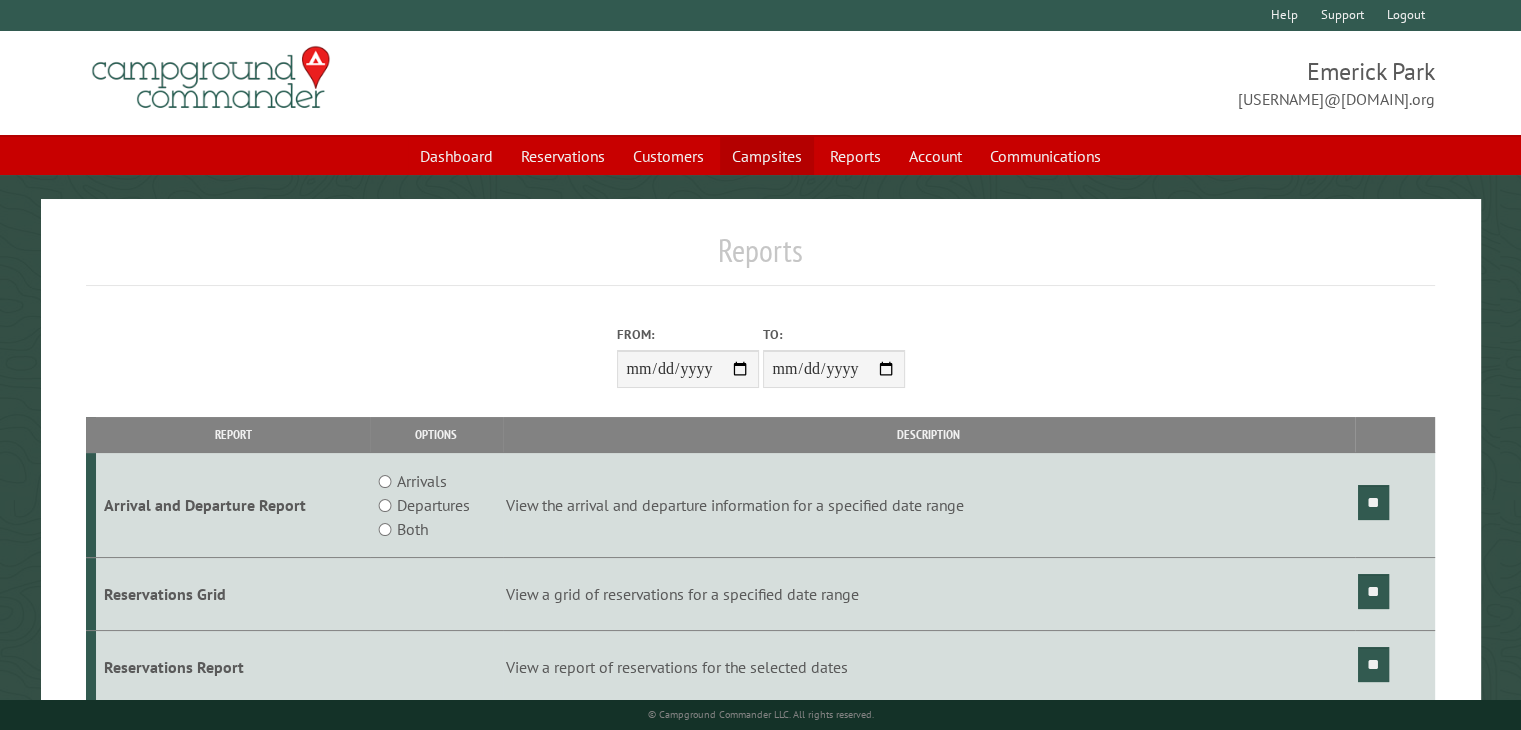 click on "Campsites" at bounding box center (767, 156) 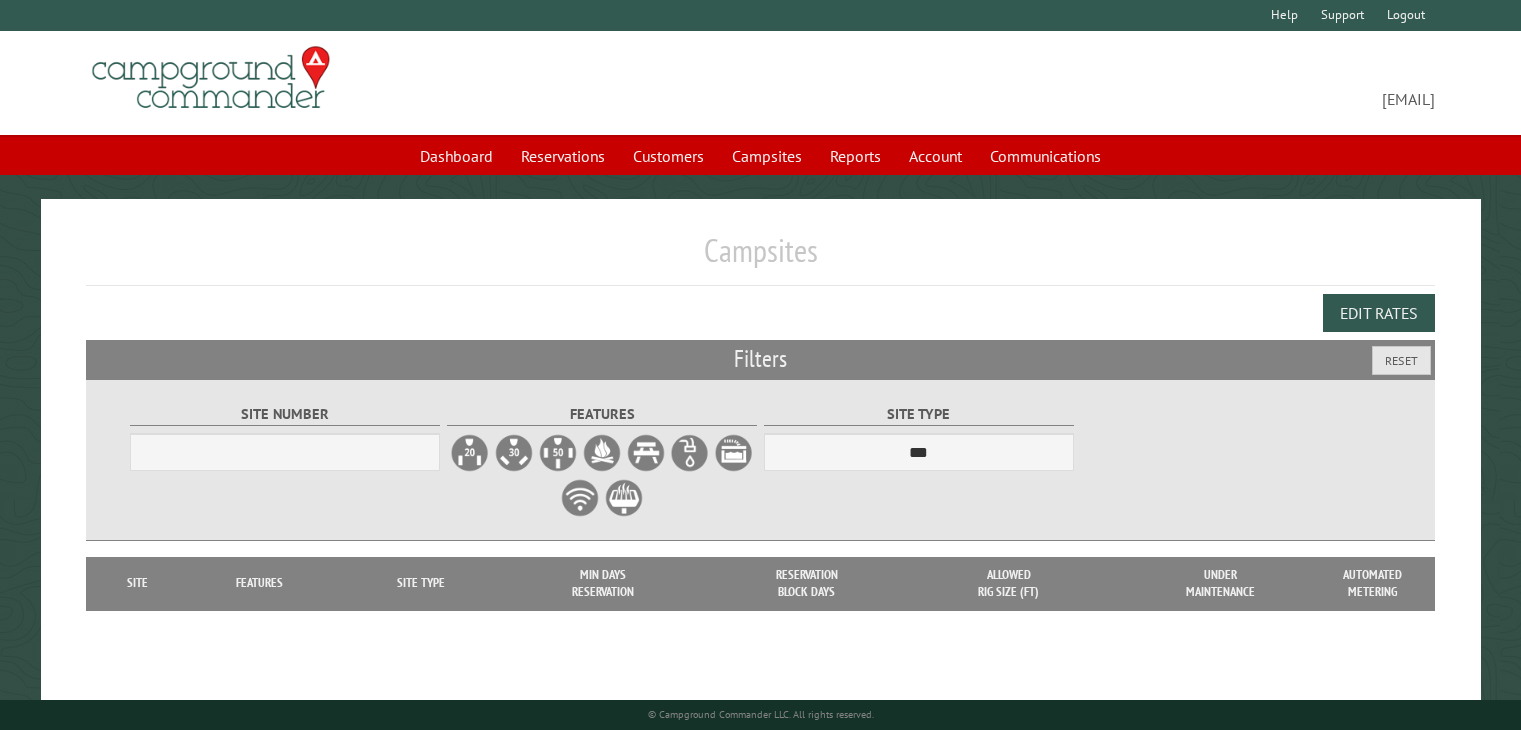 scroll, scrollTop: 0, scrollLeft: 0, axis: both 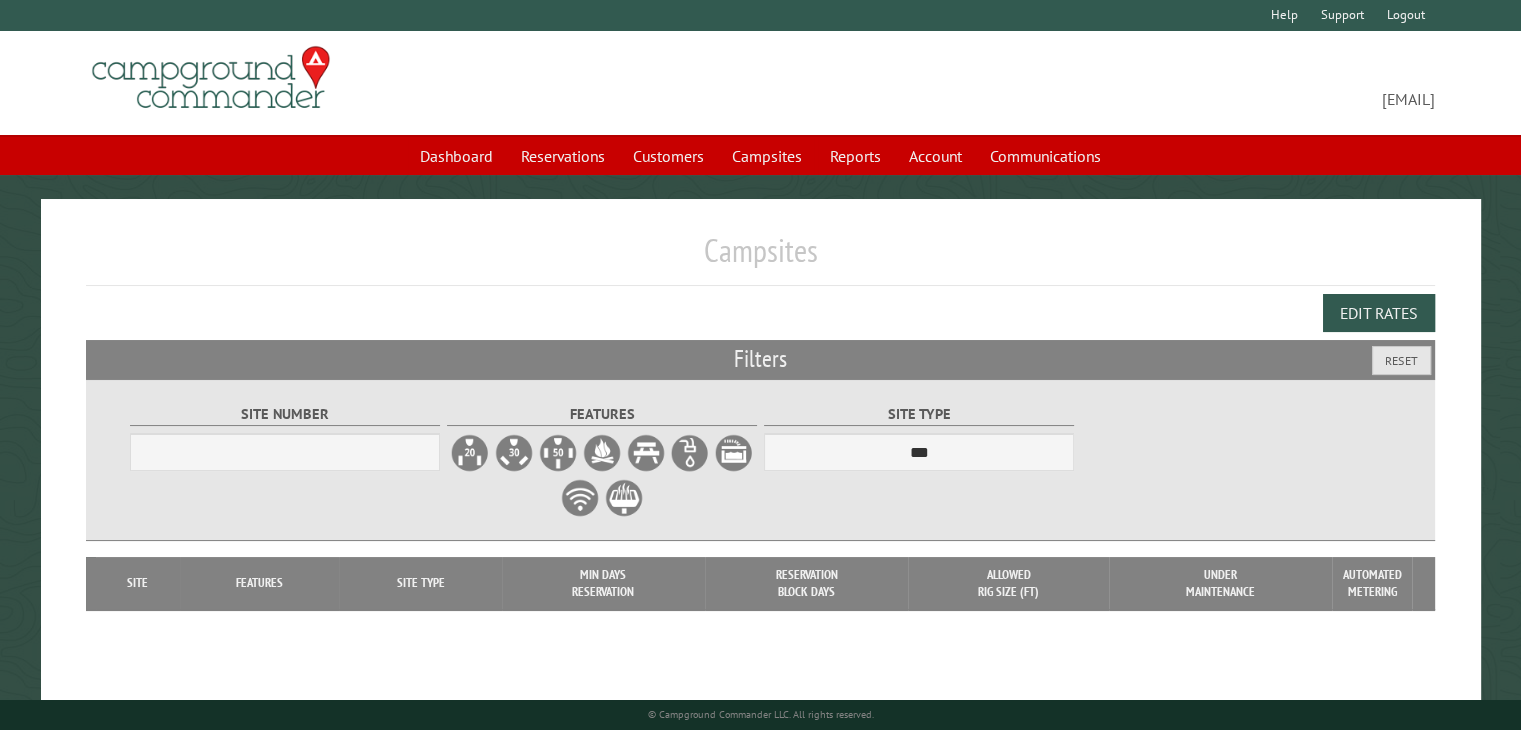 select on "***" 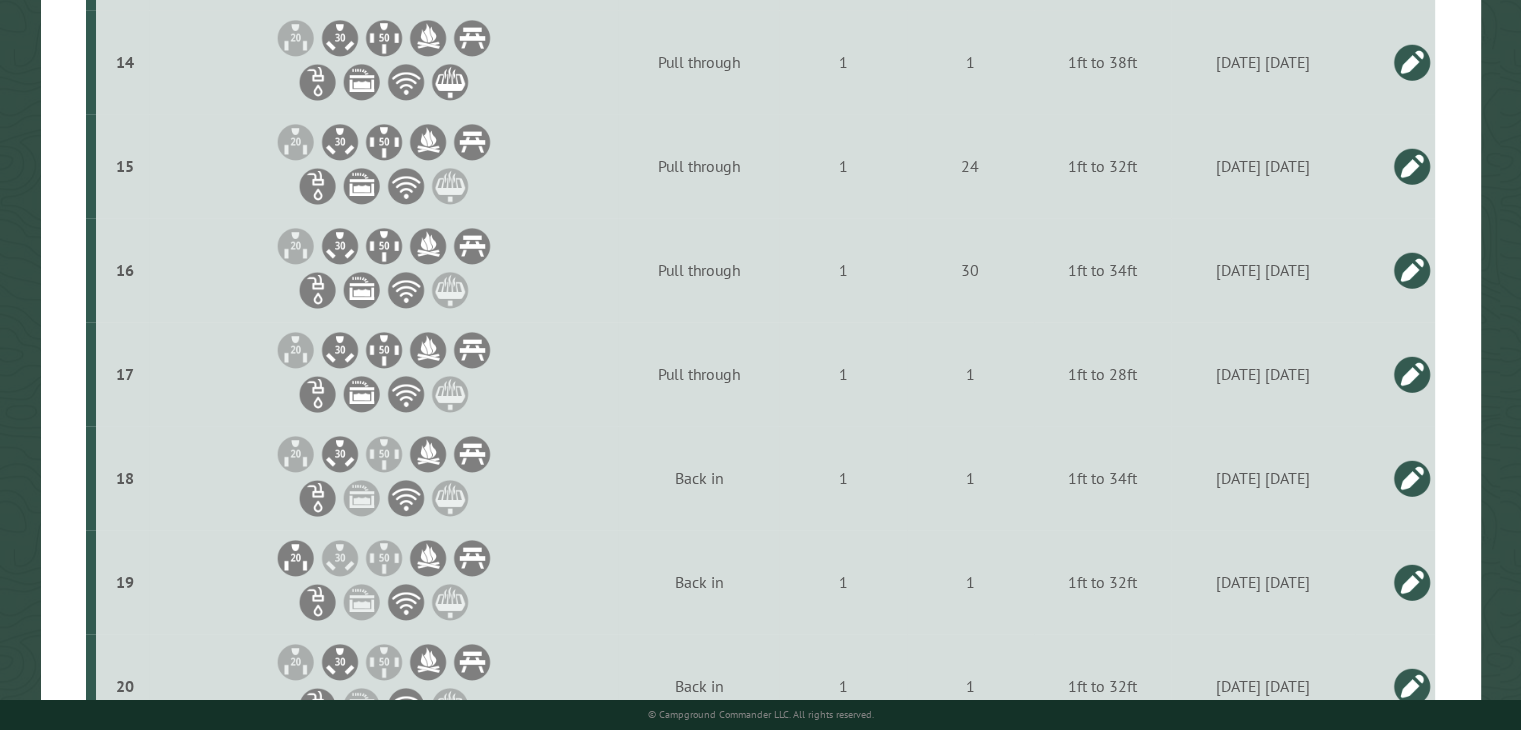 scroll, scrollTop: 2000, scrollLeft: 0, axis: vertical 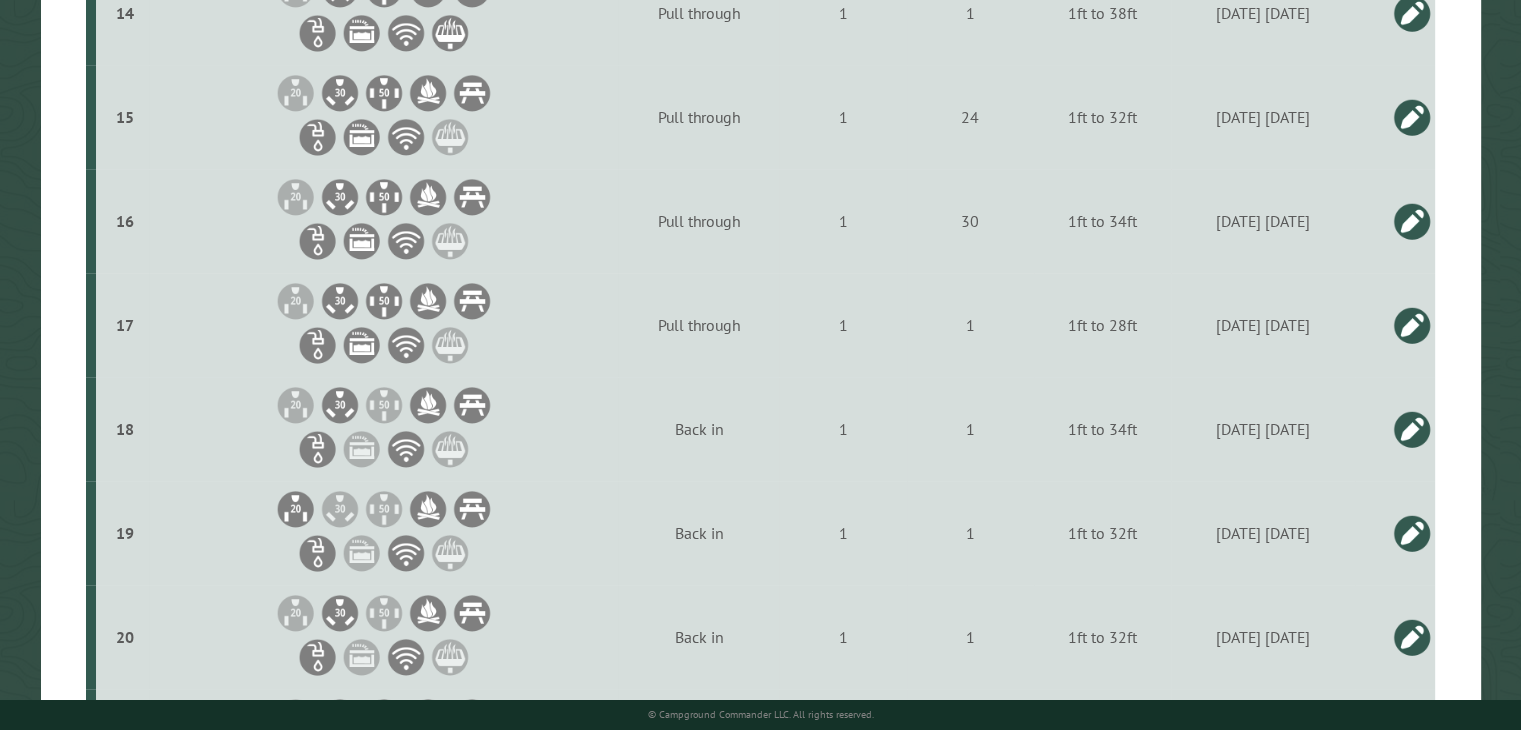 click at bounding box center [1412, 429] 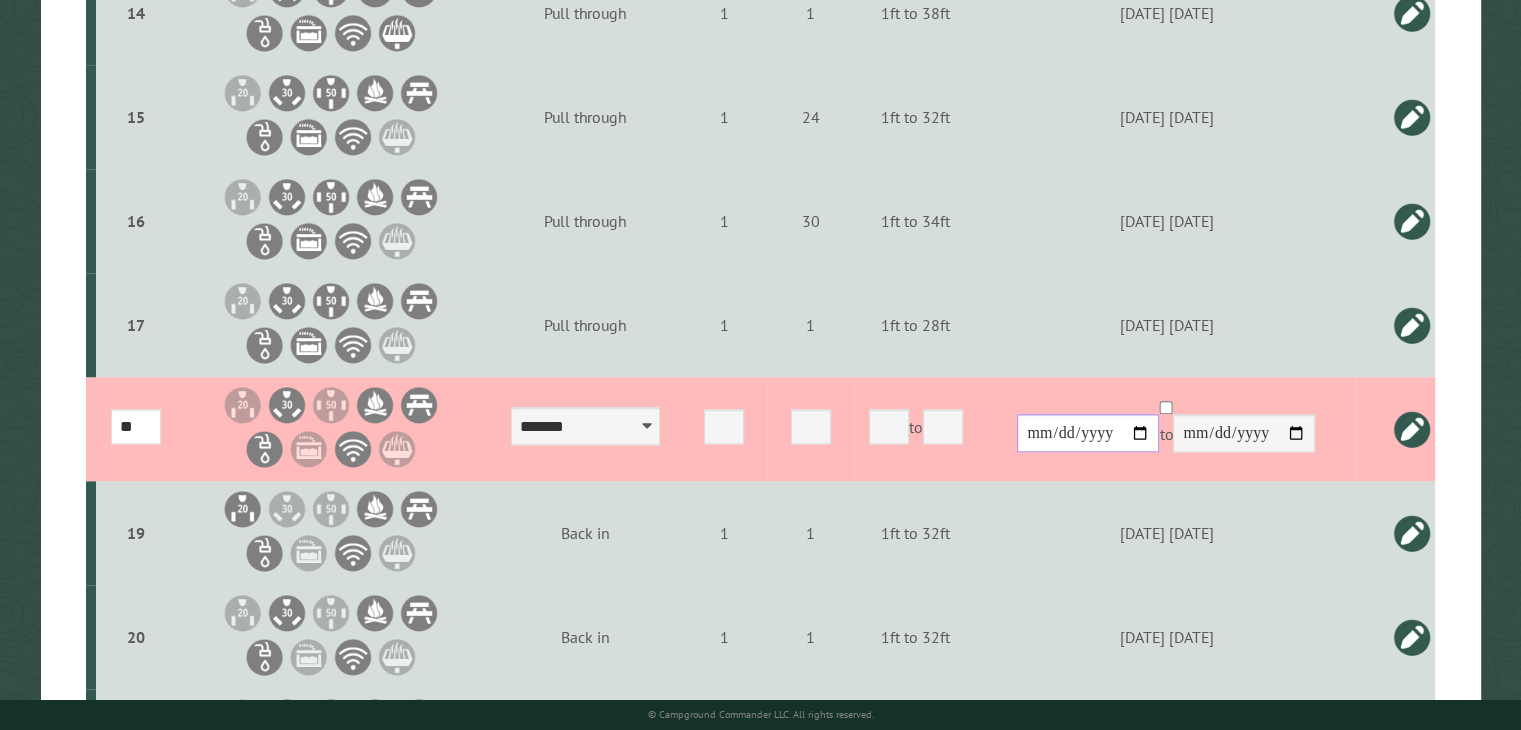 click on "**********" at bounding box center [1088, 433] 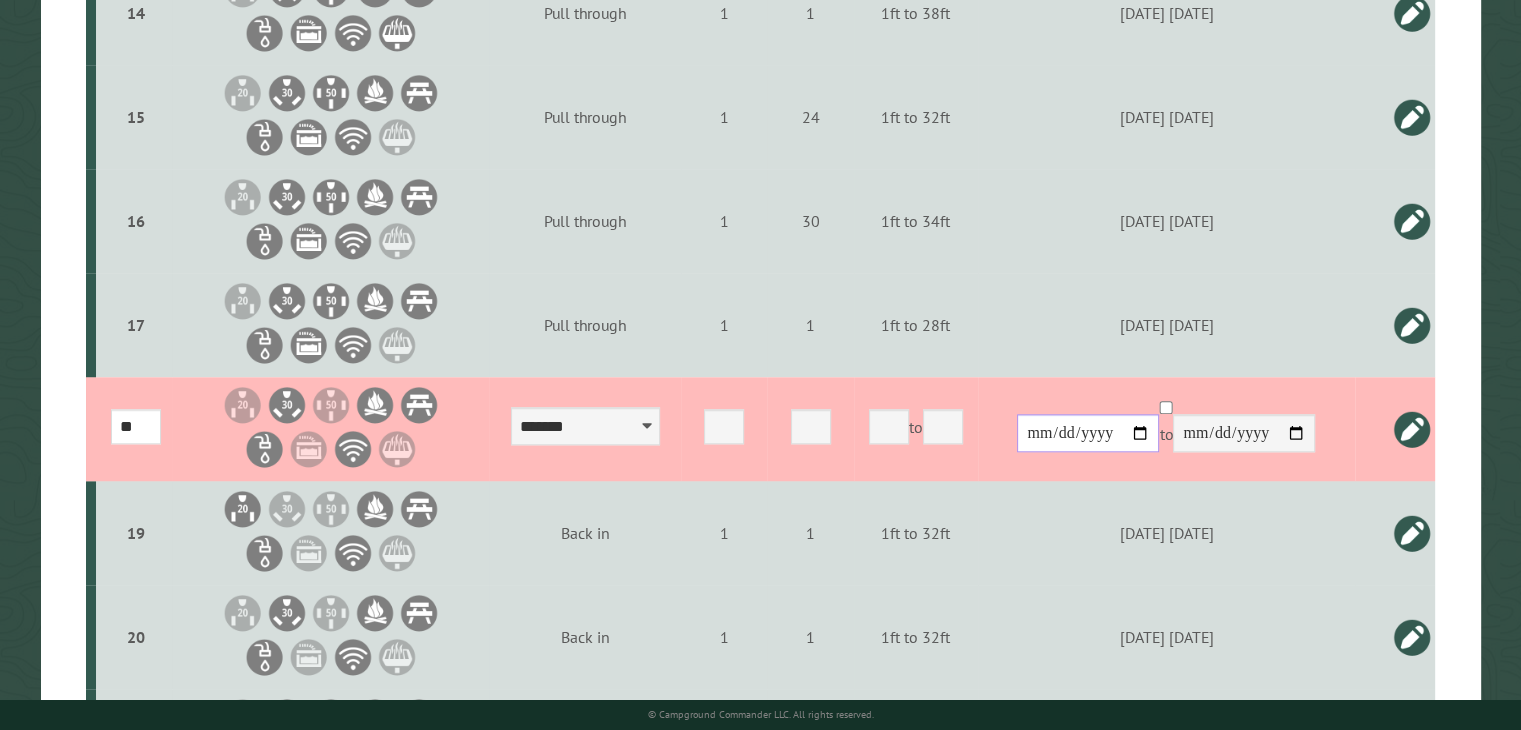 type on "**********" 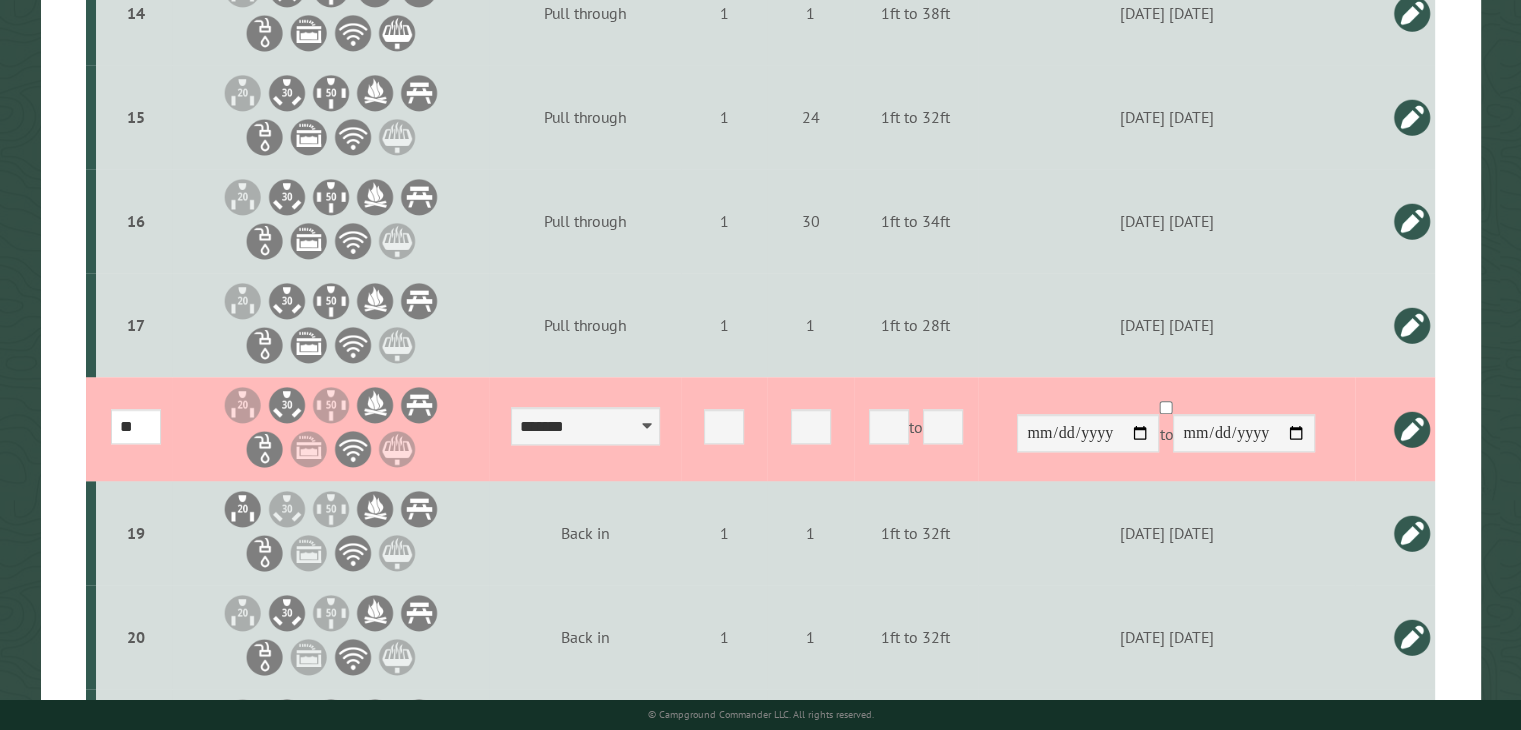 click at bounding box center [1412, 429] 